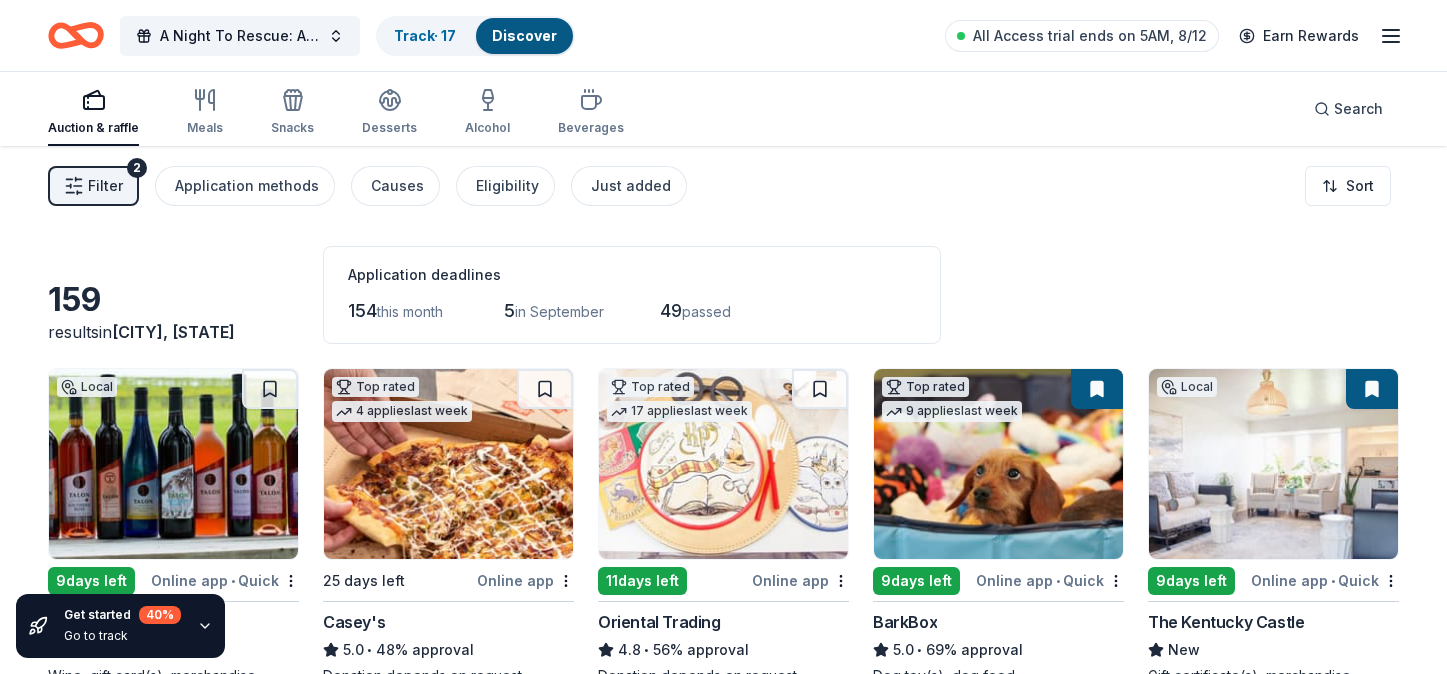 scroll, scrollTop: 7719, scrollLeft: 0, axis: vertical 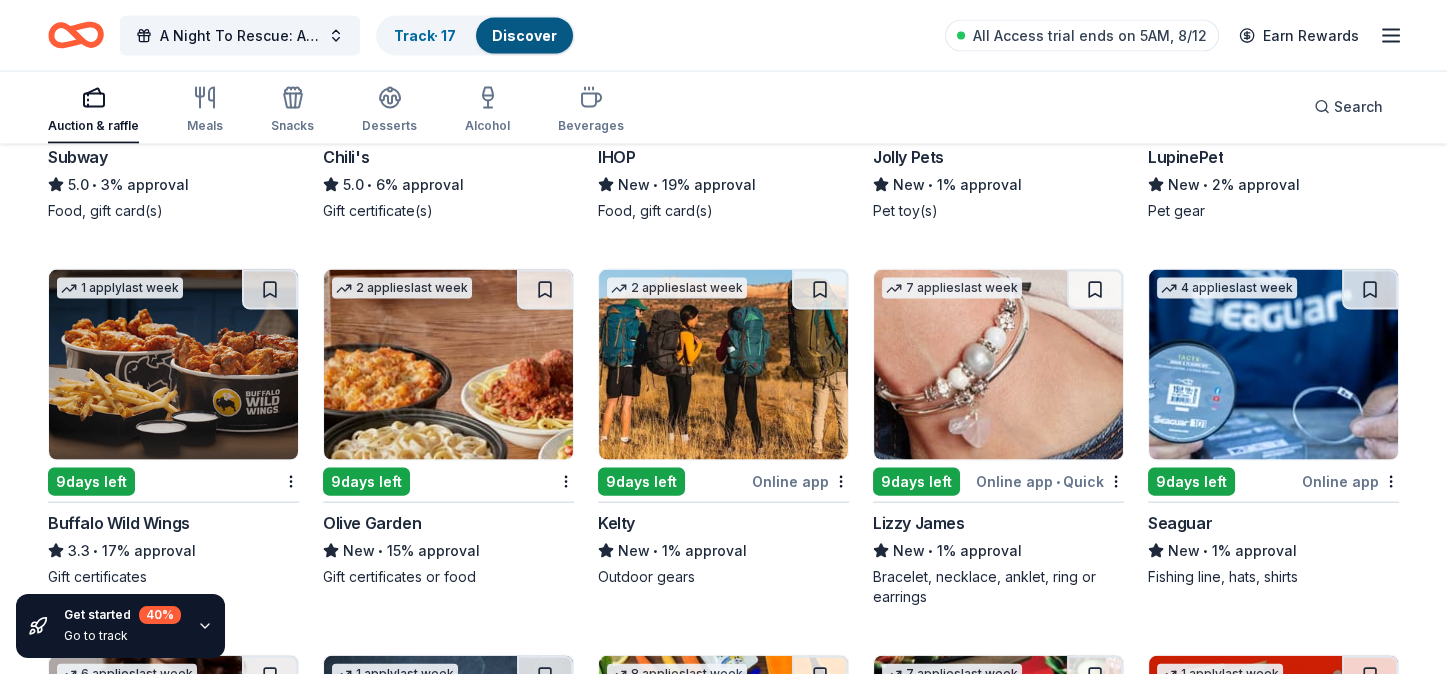 click at bounding box center [998, 365] 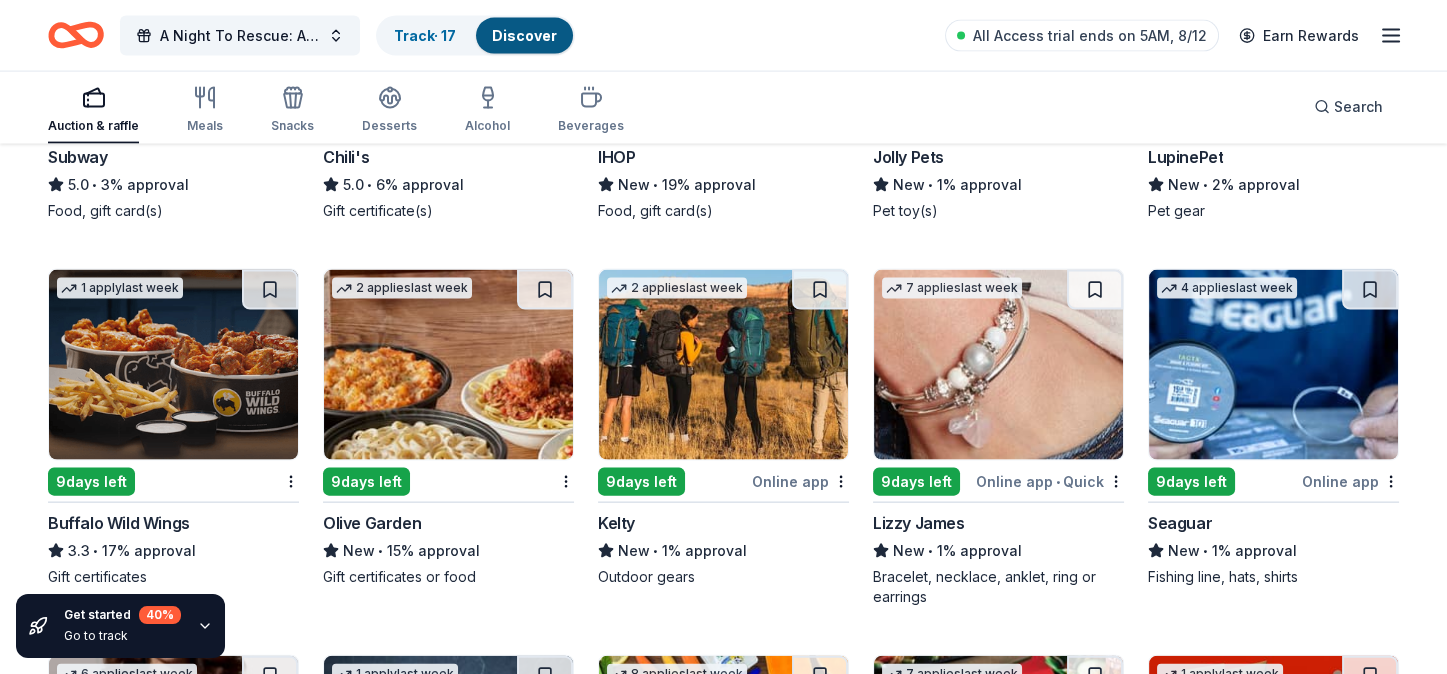 click at bounding box center (1273, 365) 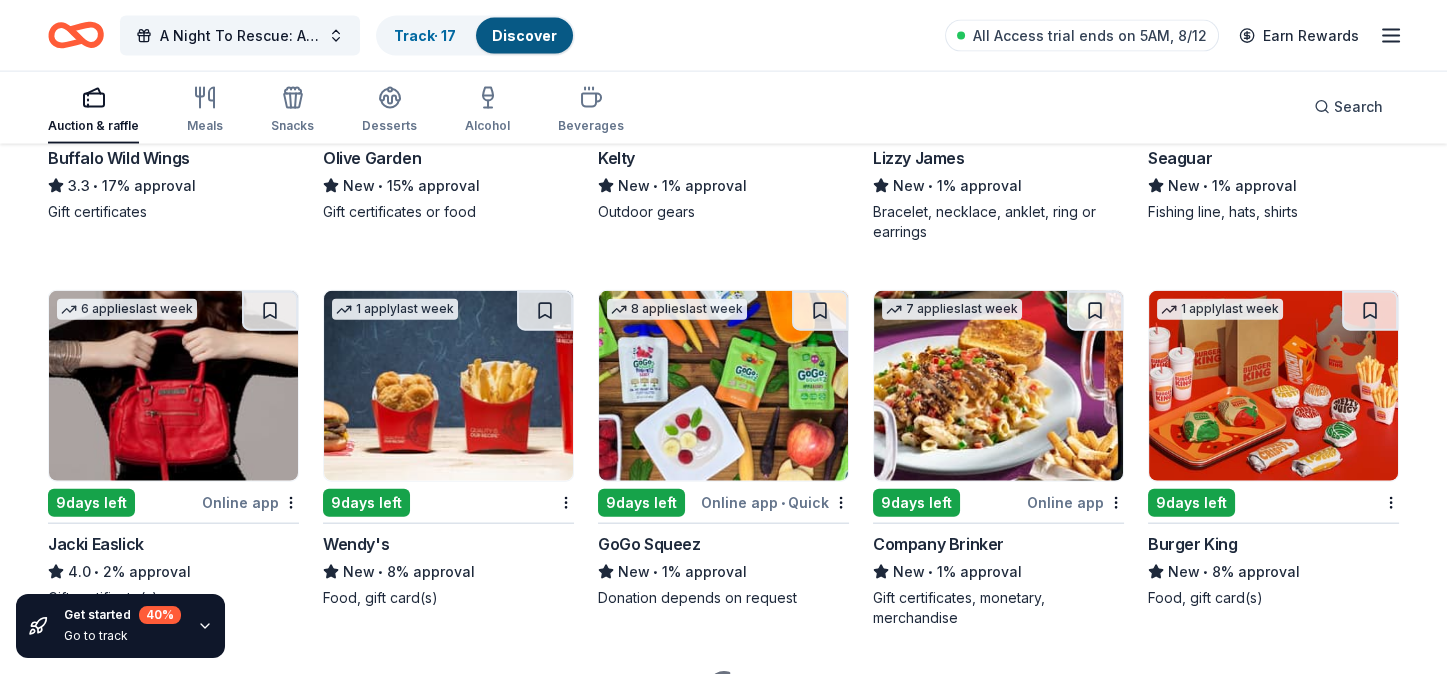 scroll, scrollTop: 8118, scrollLeft: 0, axis: vertical 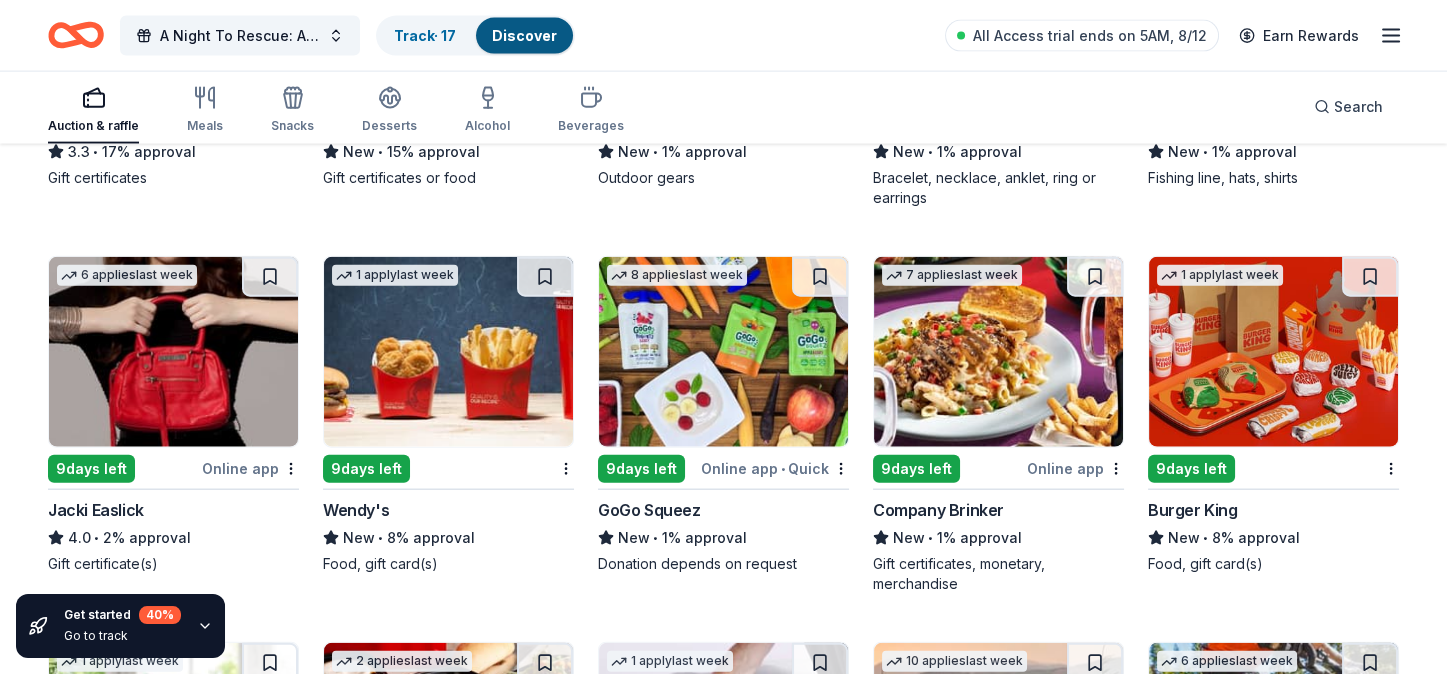 click at bounding box center (173, 352) 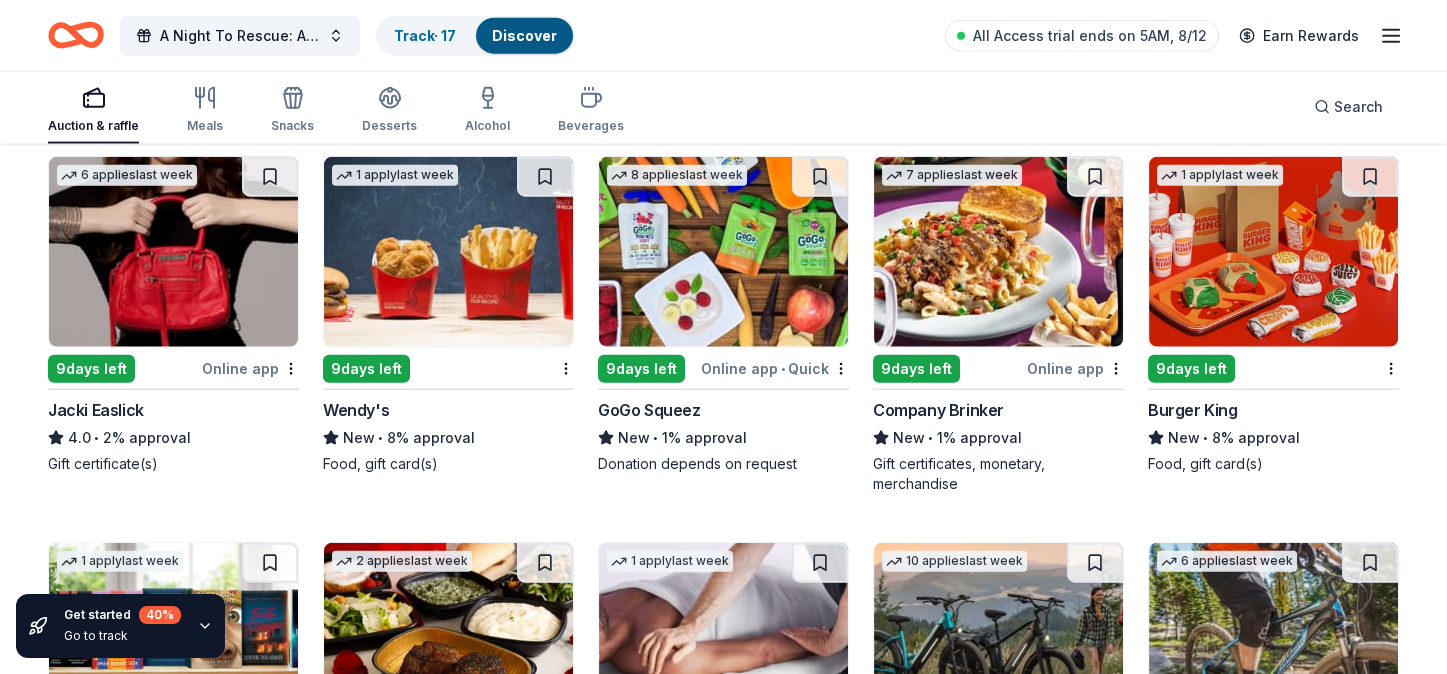click at bounding box center (448, 252) 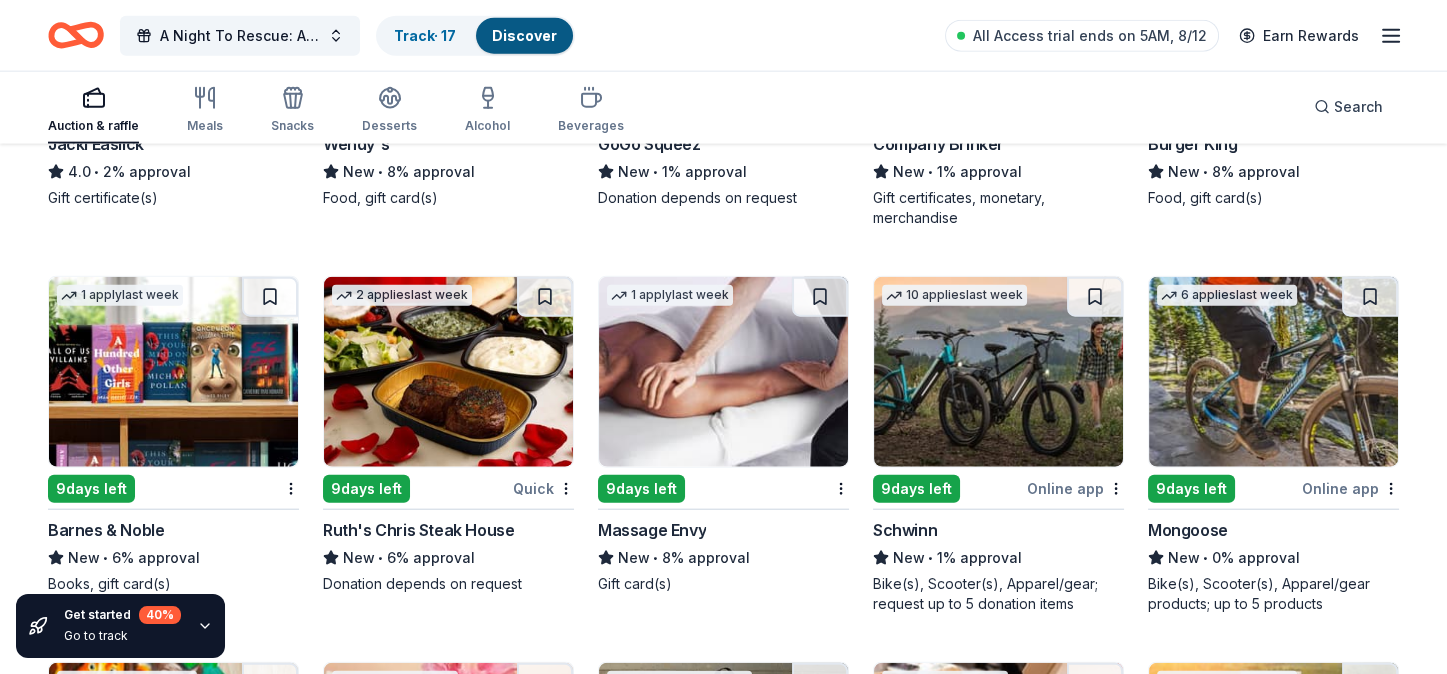 scroll, scrollTop: 8519, scrollLeft: 0, axis: vertical 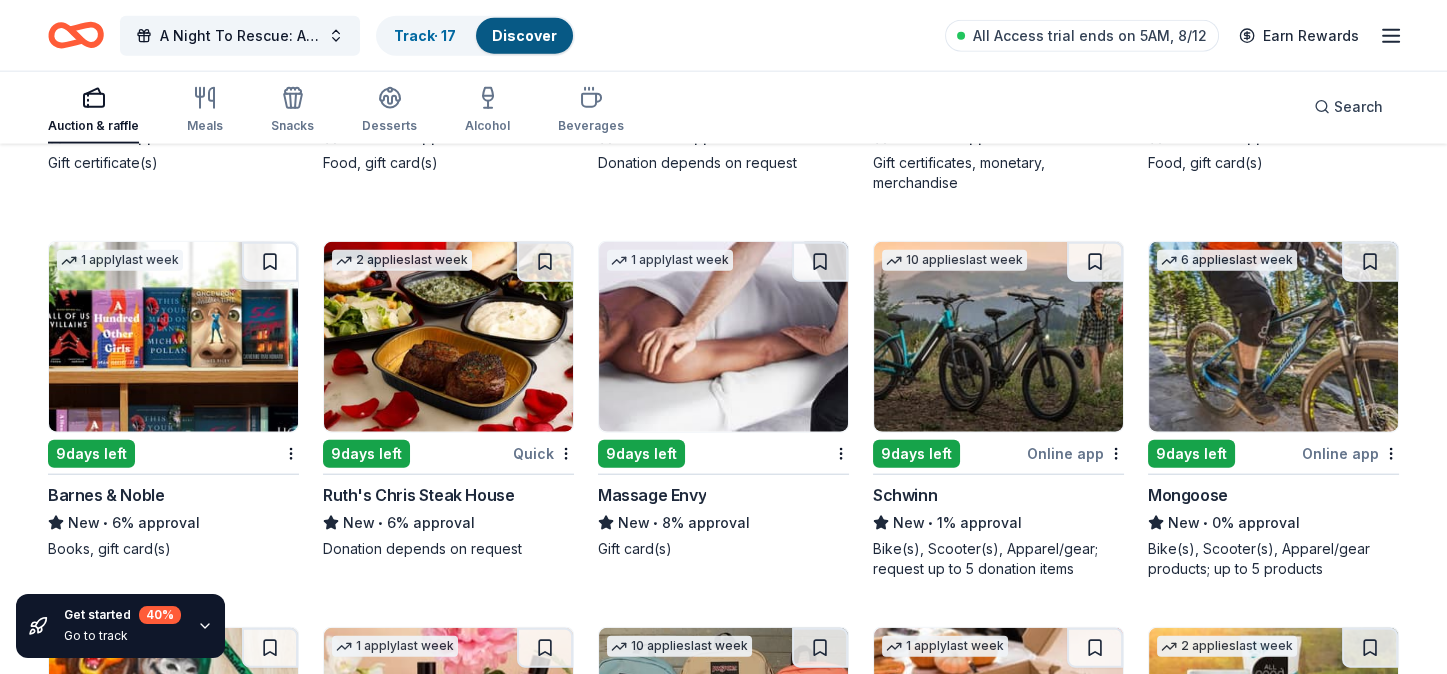 click at bounding box center (173, 337) 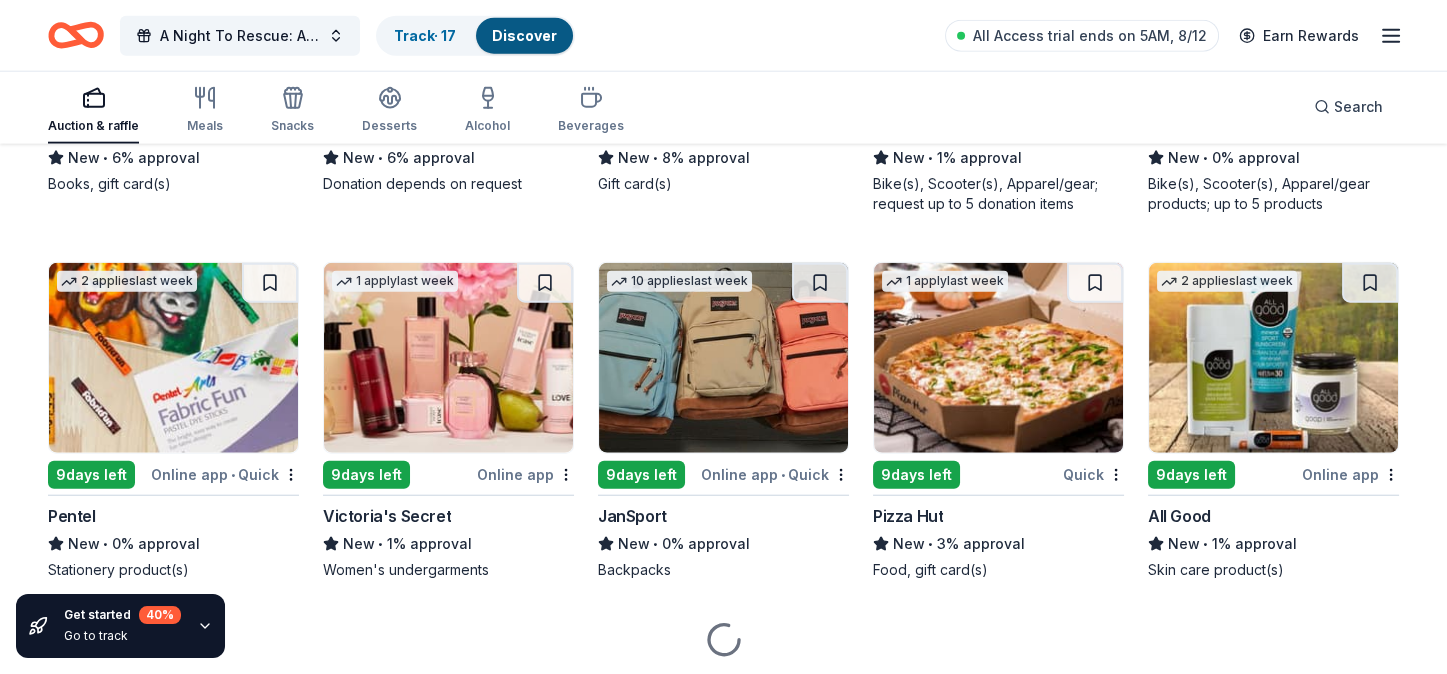 scroll, scrollTop: 8918, scrollLeft: 0, axis: vertical 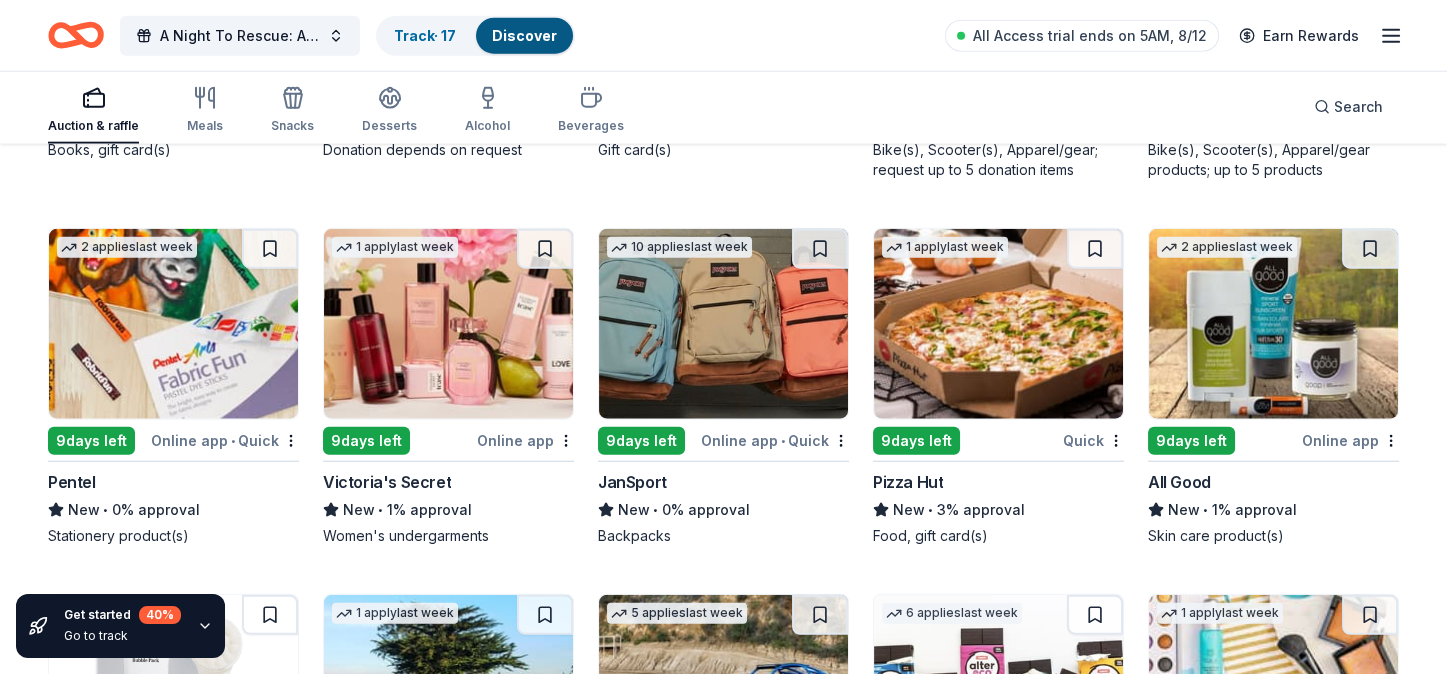 click at bounding box center [448, 324] 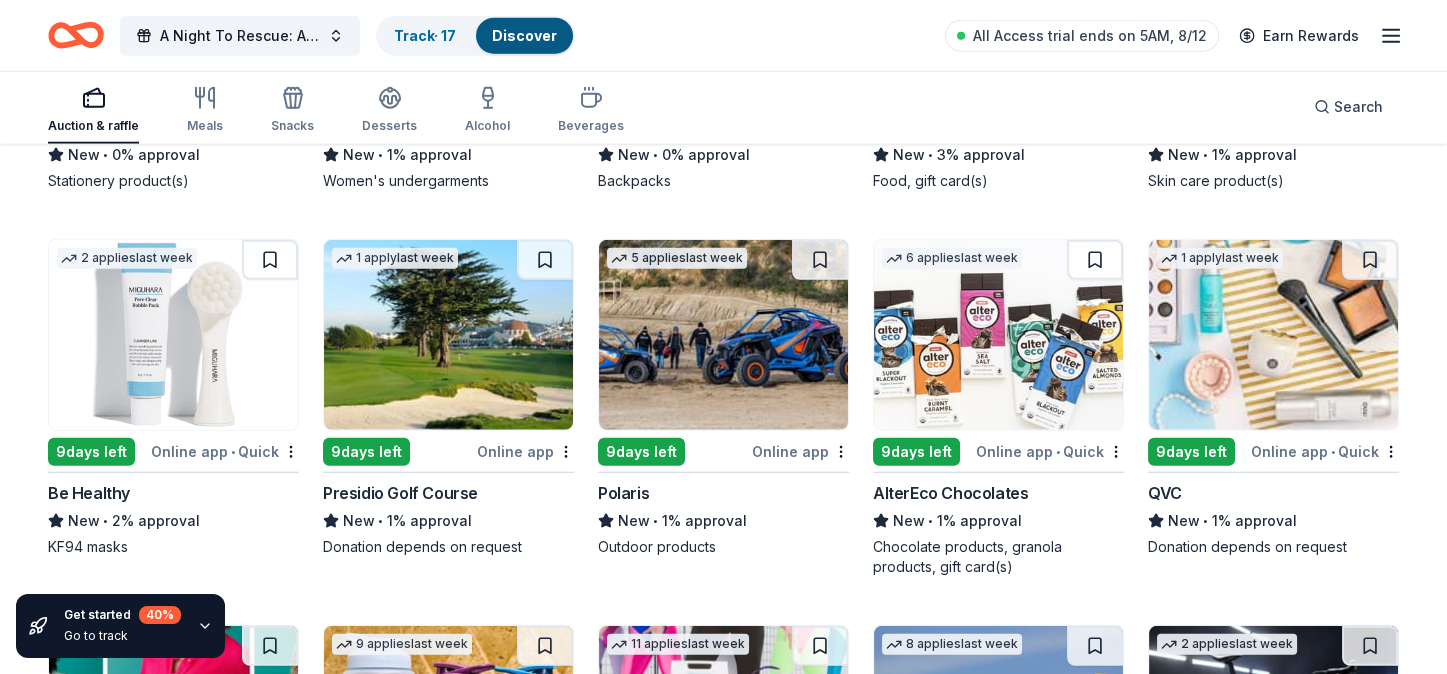 scroll, scrollTop: 9319, scrollLeft: 0, axis: vertical 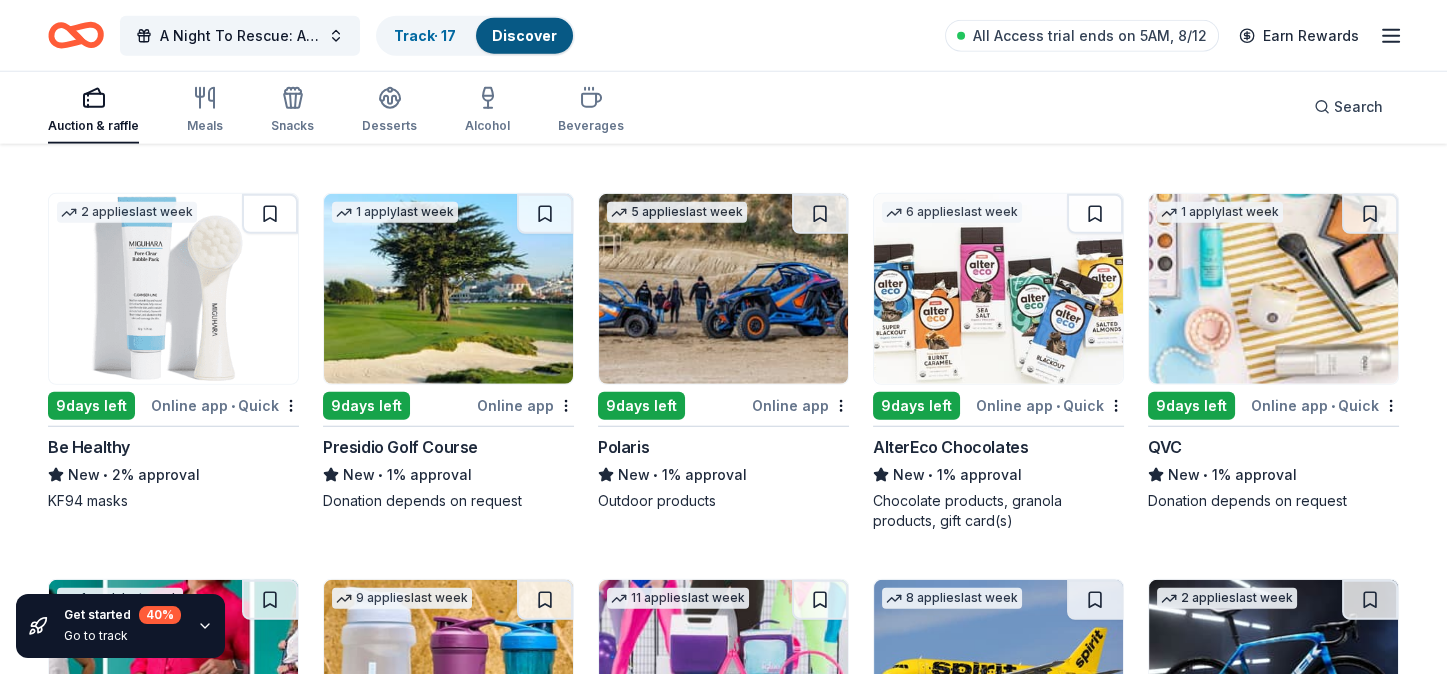 click at bounding box center [173, 289] 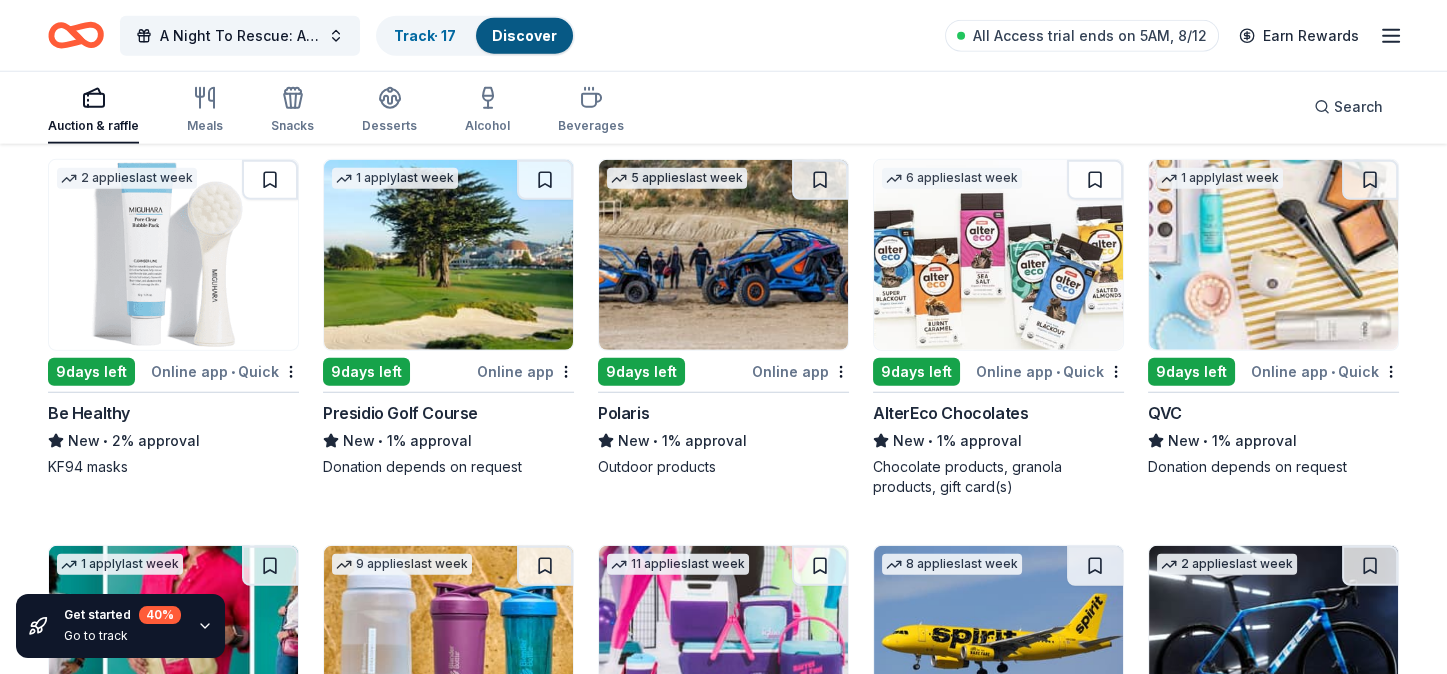 scroll, scrollTop: 9319, scrollLeft: 0, axis: vertical 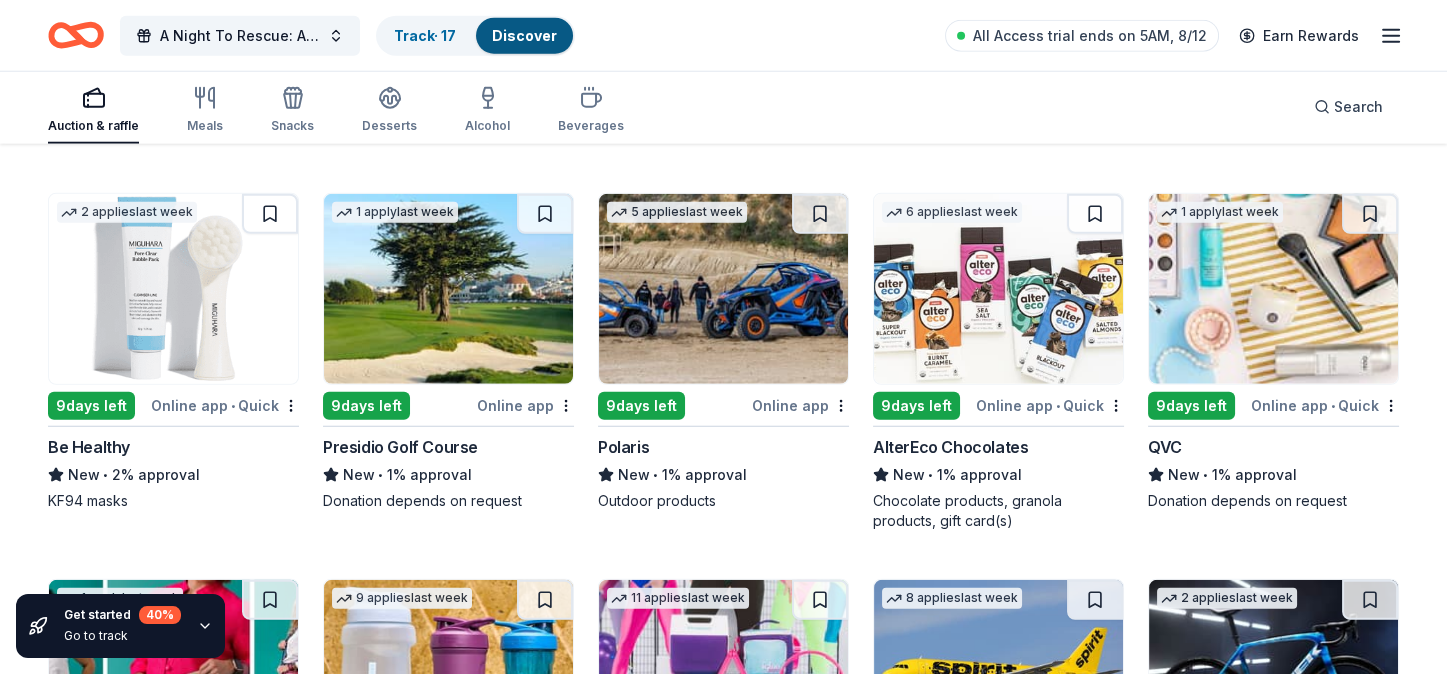 click at bounding box center (723, 289) 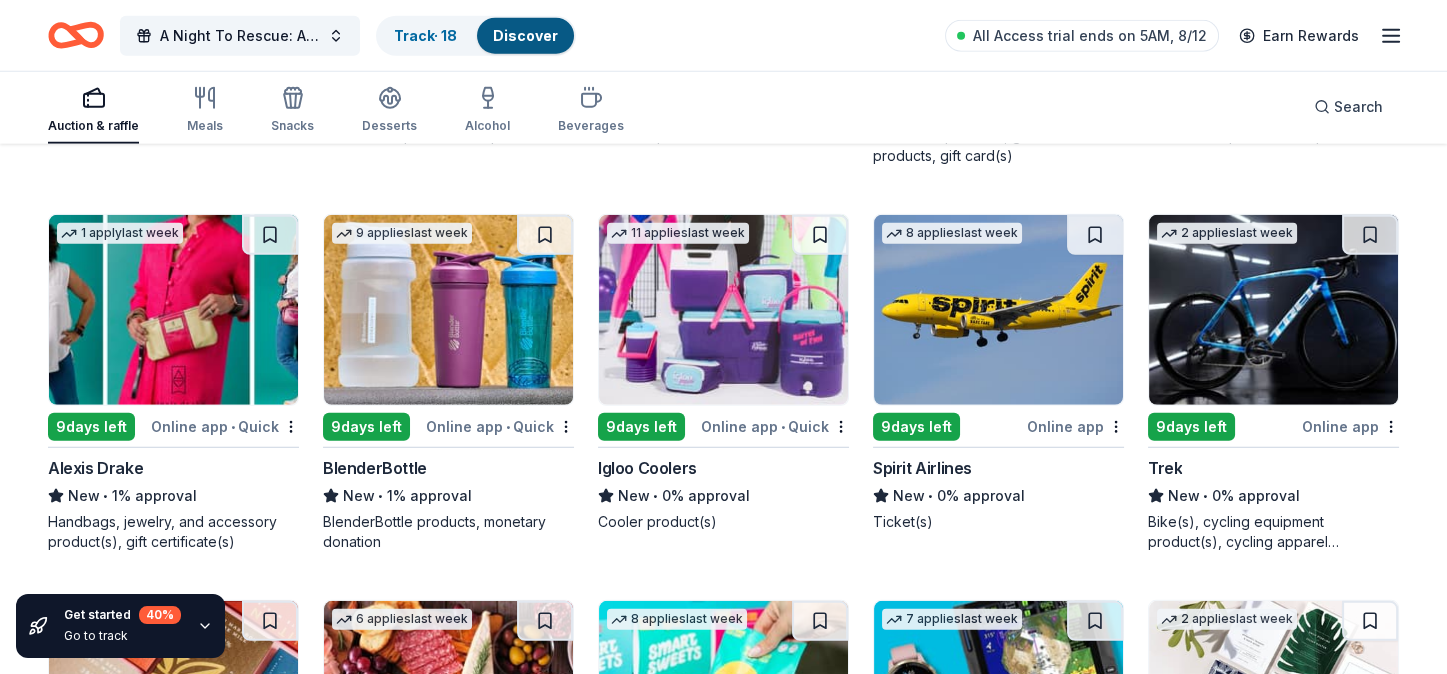 scroll, scrollTop: 9718, scrollLeft: 0, axis: vertical 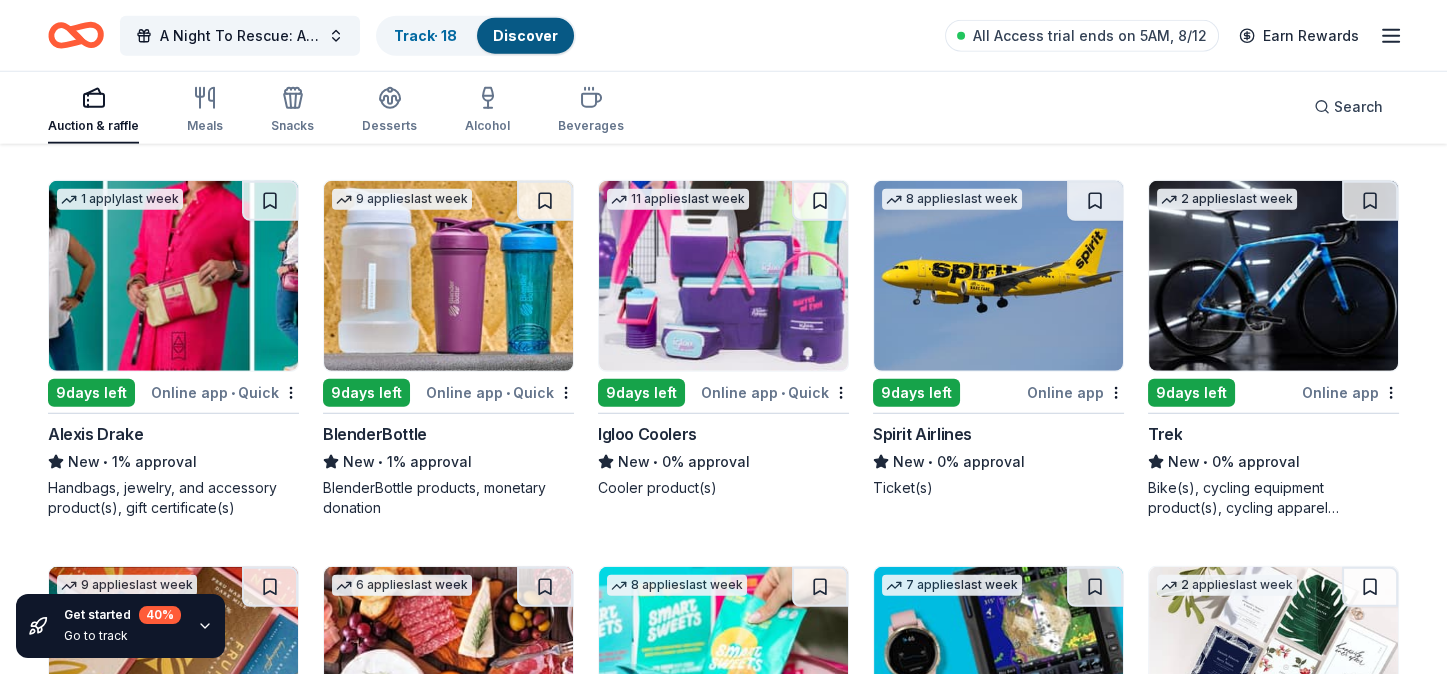 click at bounding box center (723, 276) 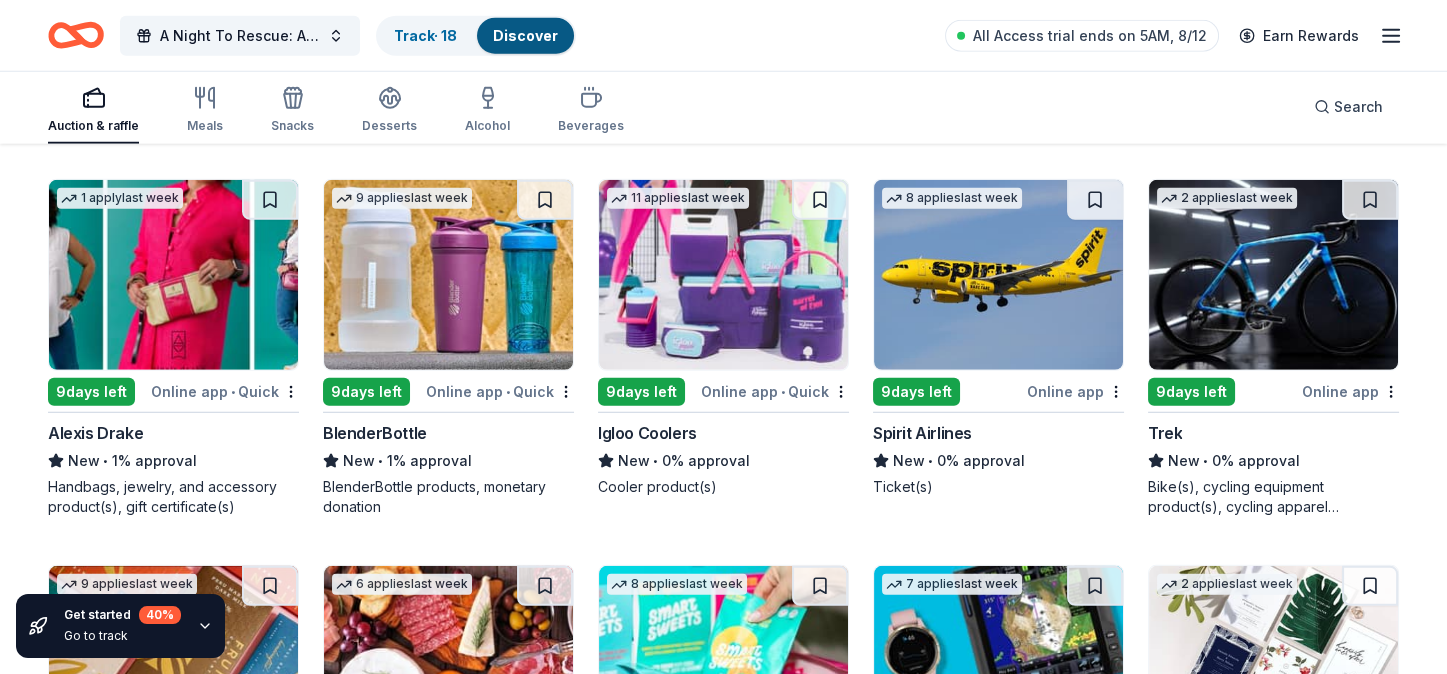 scroll, scrollTop: 9718, scrollLeft: 0, axis: vertical 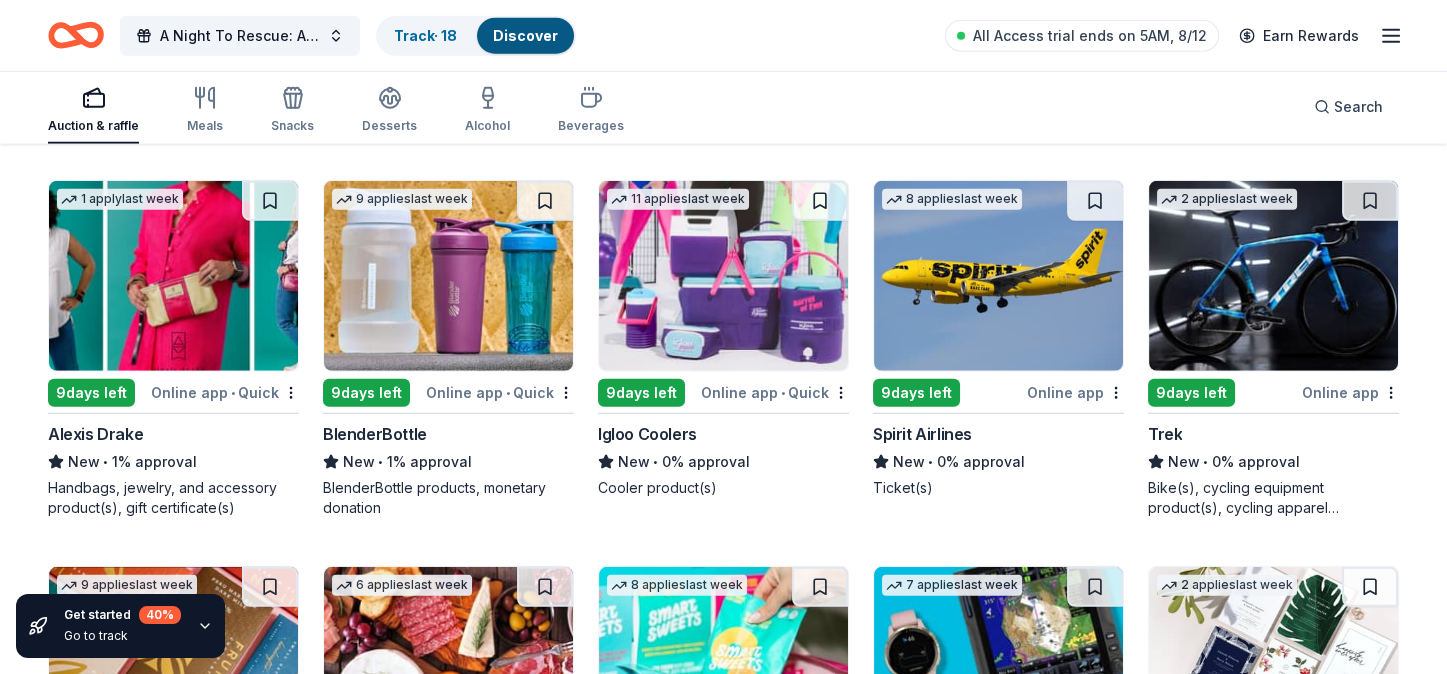 click at bounding box center [173, 276] 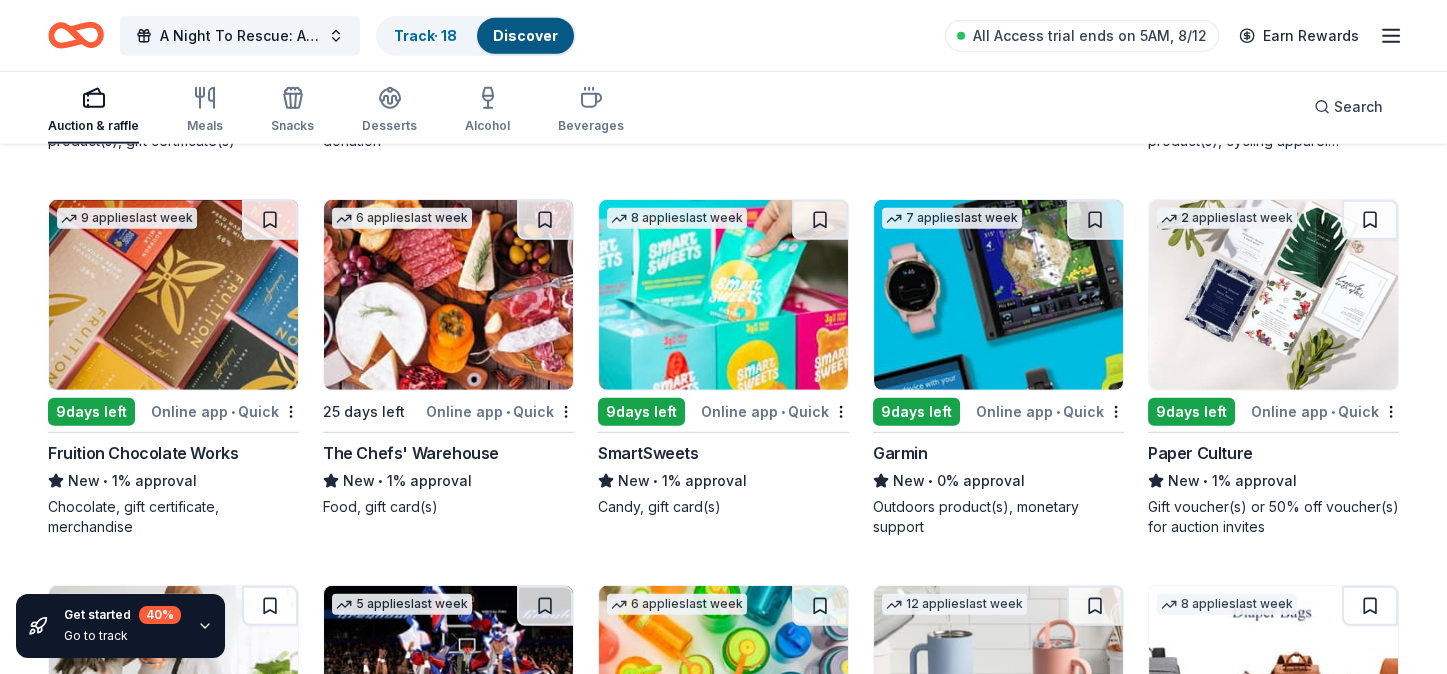 scroll, scrollTop: 10119, scrollLeft: 0, axis: vertical 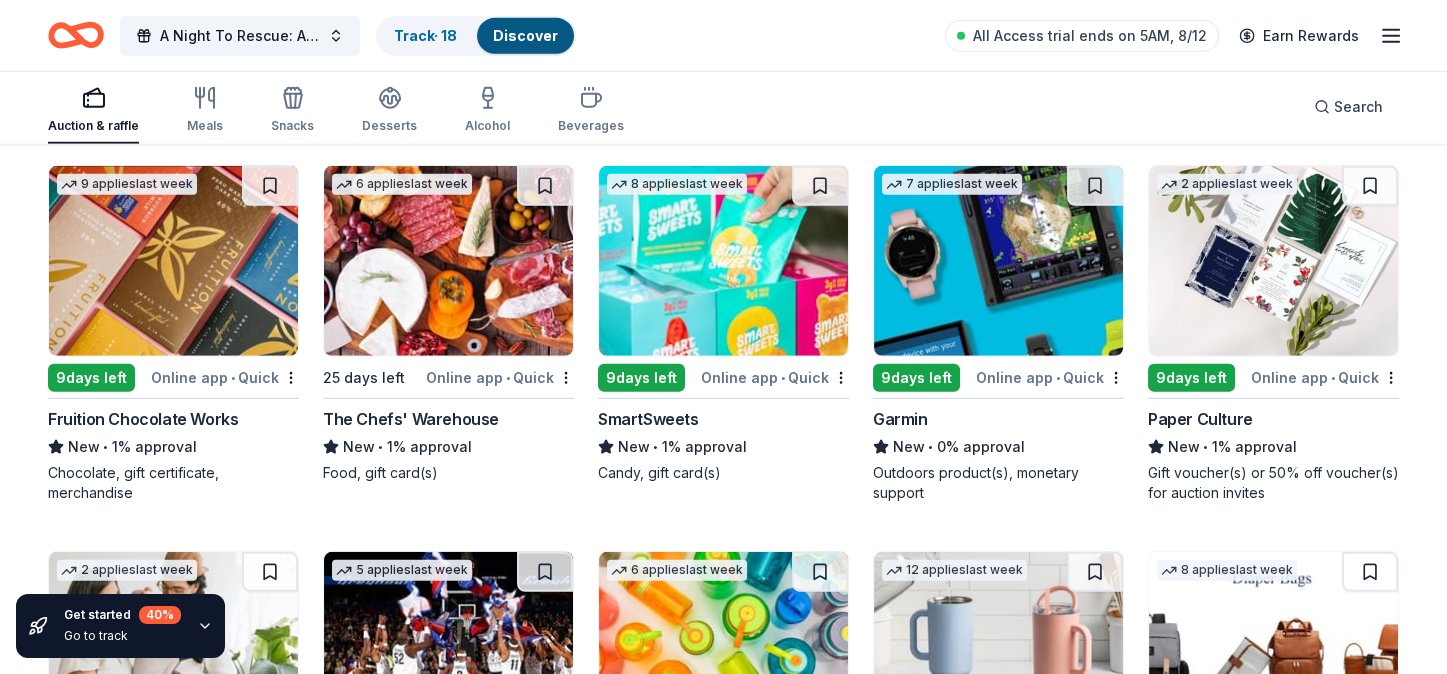 click at bounding box center [998, 261] 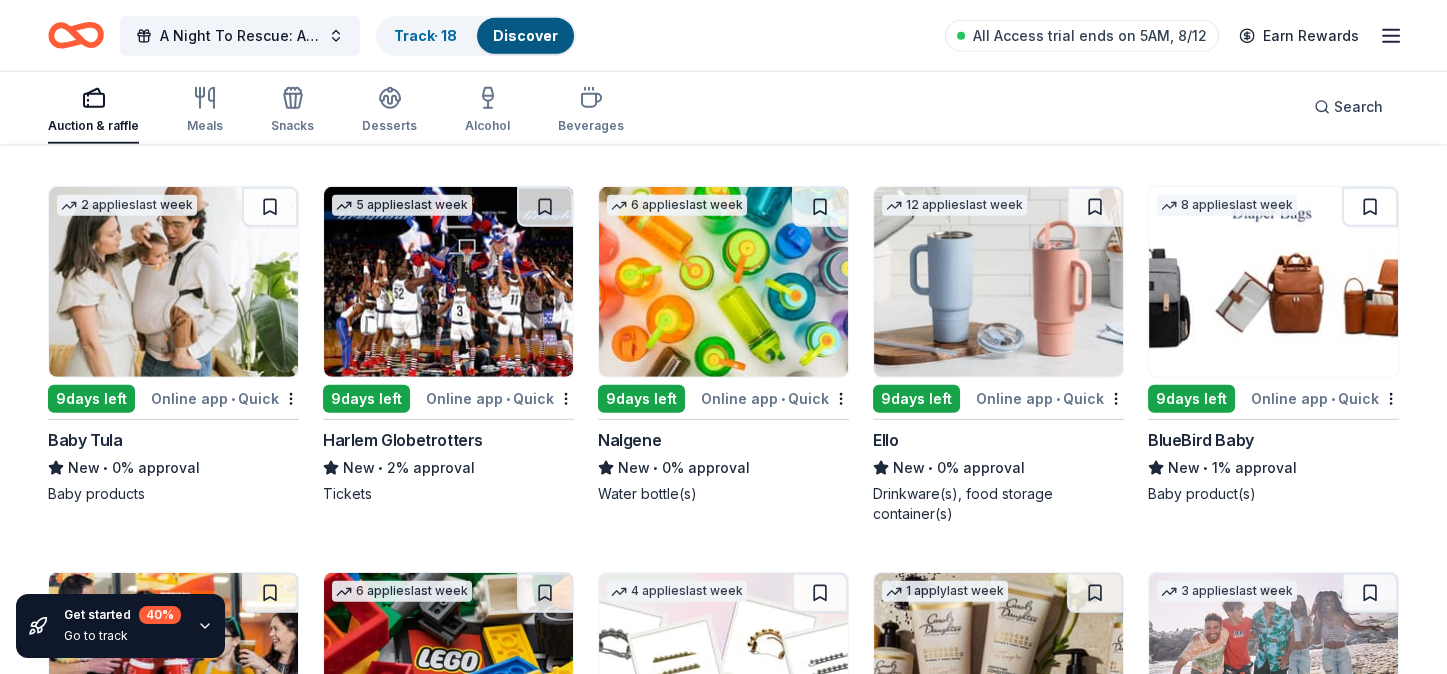 scroll, scrollTop: 10518, scrollLeft: 0, axis: vertical 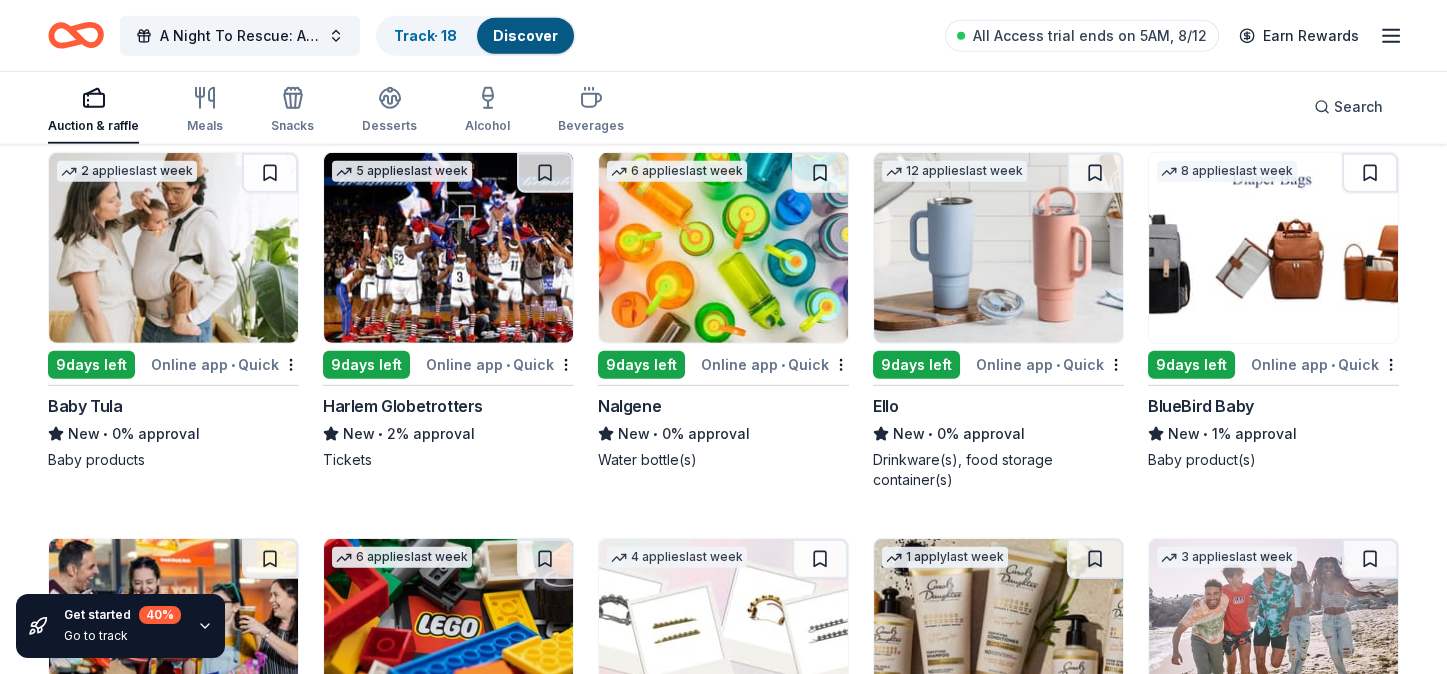 click at bounding box center (998, 248) 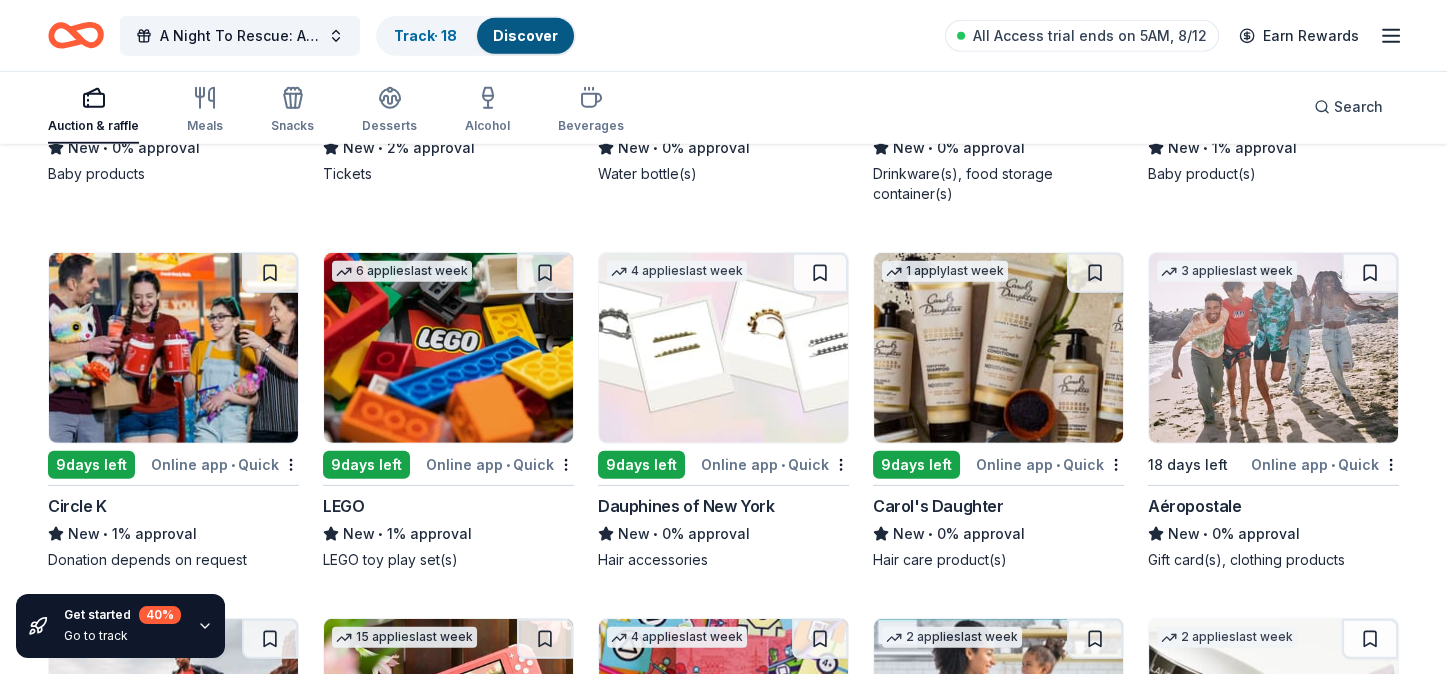 scroll, scrollTop: 10818, scrollLeft: 0, axis: vertical 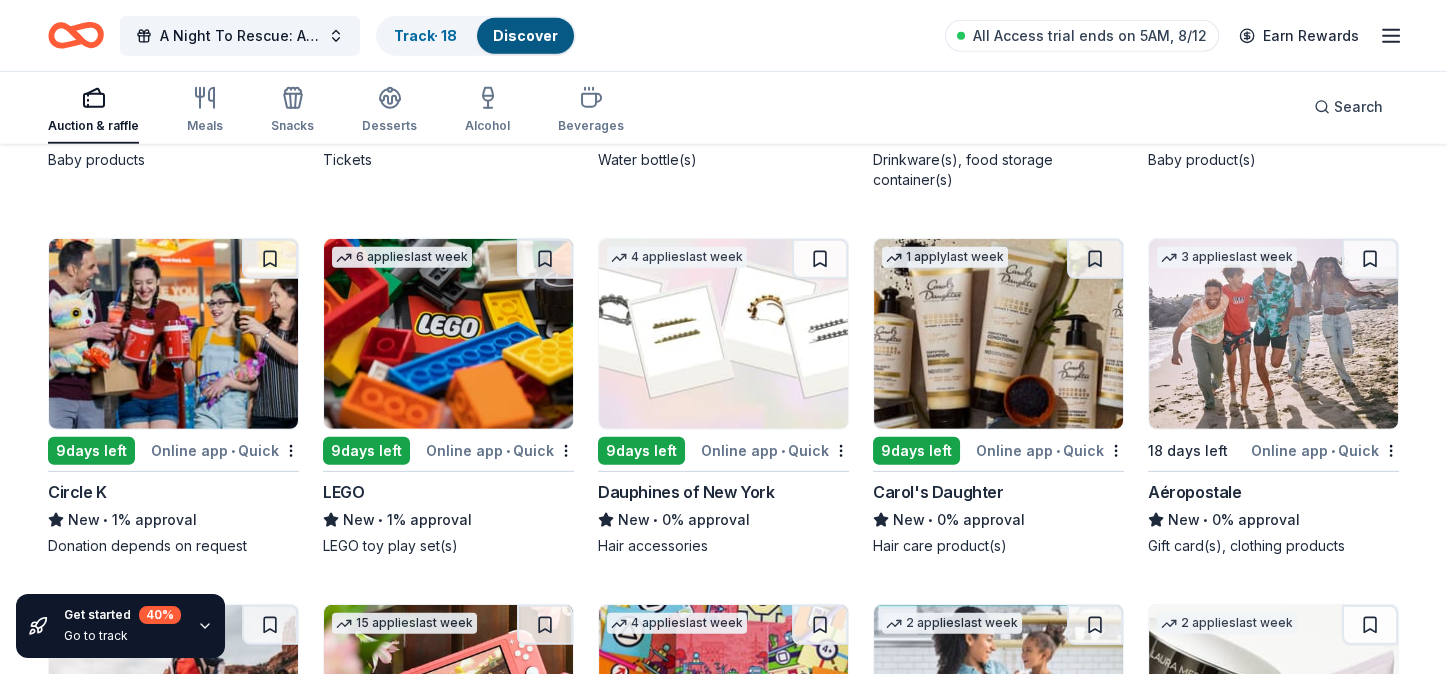 click at bounding box center (998, 334) 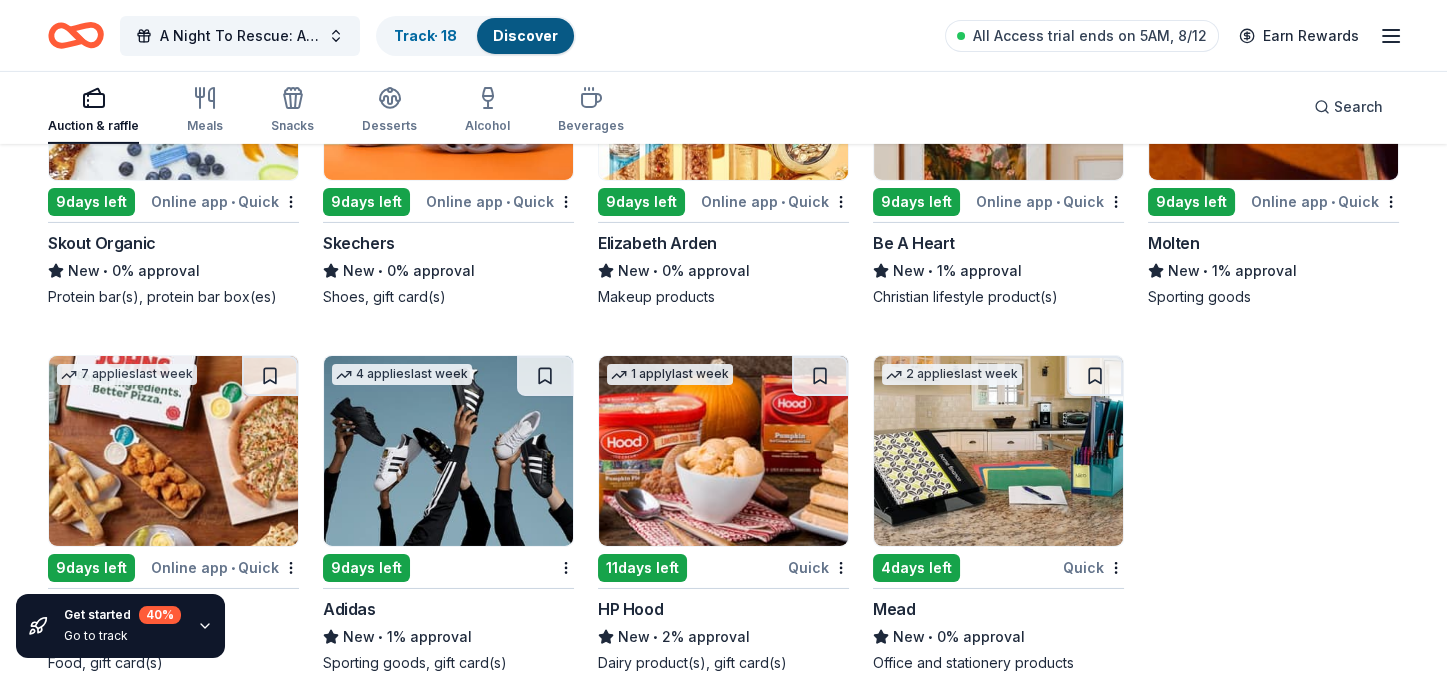 scroll, scrollTop: 11847, scrollLeft: 0, axis: vertical 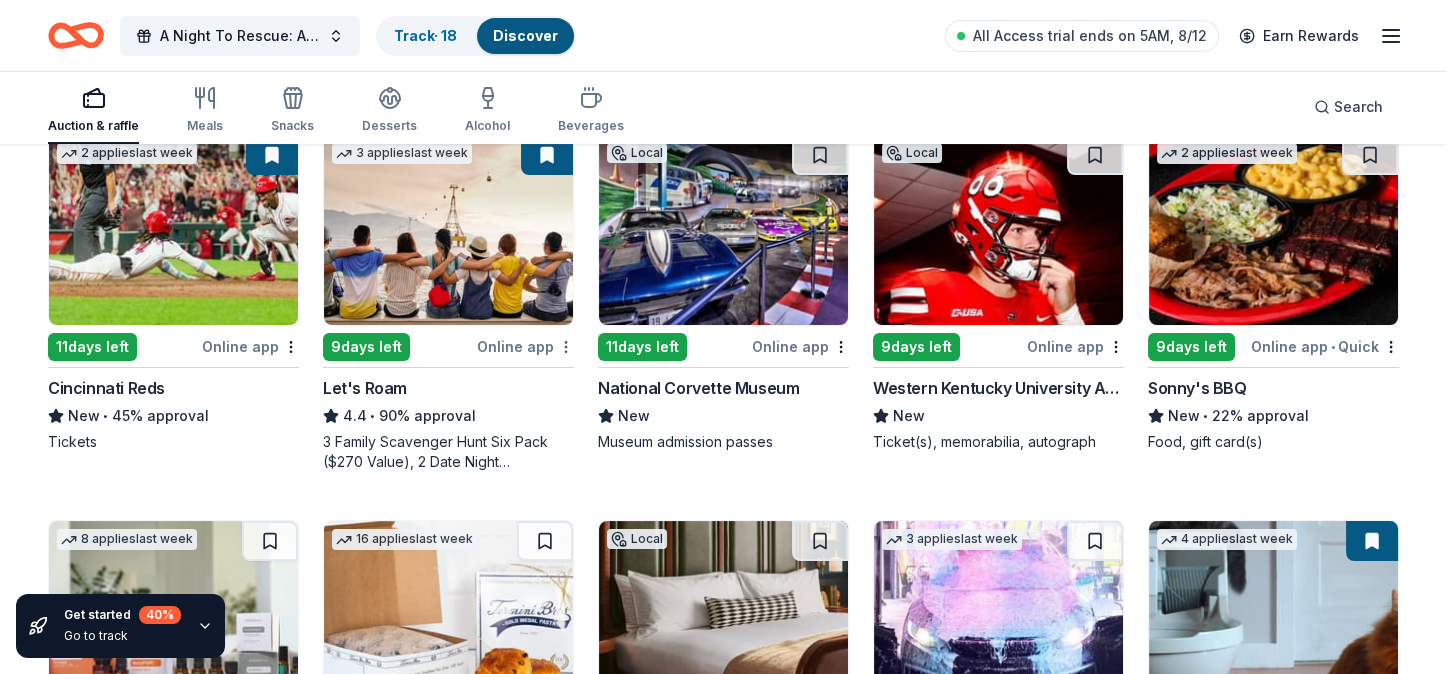 click on "A Night To Rescue: A Mutt-Squerade Ball Track  · 18 Discover All Access trial ends on 5AM, 8/12 Earn Rewards Auction & raffle Meals Snacks Desserts Alcohol Beverages Search Get started 40 % Go to track 159 results  in  Henderson, KY Application deadlines 154  this month 5  in September 49  passed Local 9  days left Online app • Quick Talon Winery New Wine, gift card(s), merchandise Top rated 4   applies  last week 25 days left Online app Casey's 5.0 • 48% approval Donation depends on request Top rated 17   applies  last week 11  days left Online app Oriental Trading 4.8 • 56% approval Donation depends on request Top rated 9   applies  last week 9  days left Online app • Quick BarkBox 5.0 • 69% approval Dog toy(s), dog food Local 9  days left Online app • Quick The Kentucky Castle New Gift certificate(s), merchandise 2   applies  last week 11  days left Online app Cincinnati Reds New • 45% approval Tickets 3   applies  last week 9  days left Online app Let's Roam 4.4 • 90% approval Local 11 9" at bounding box center (723, -263) 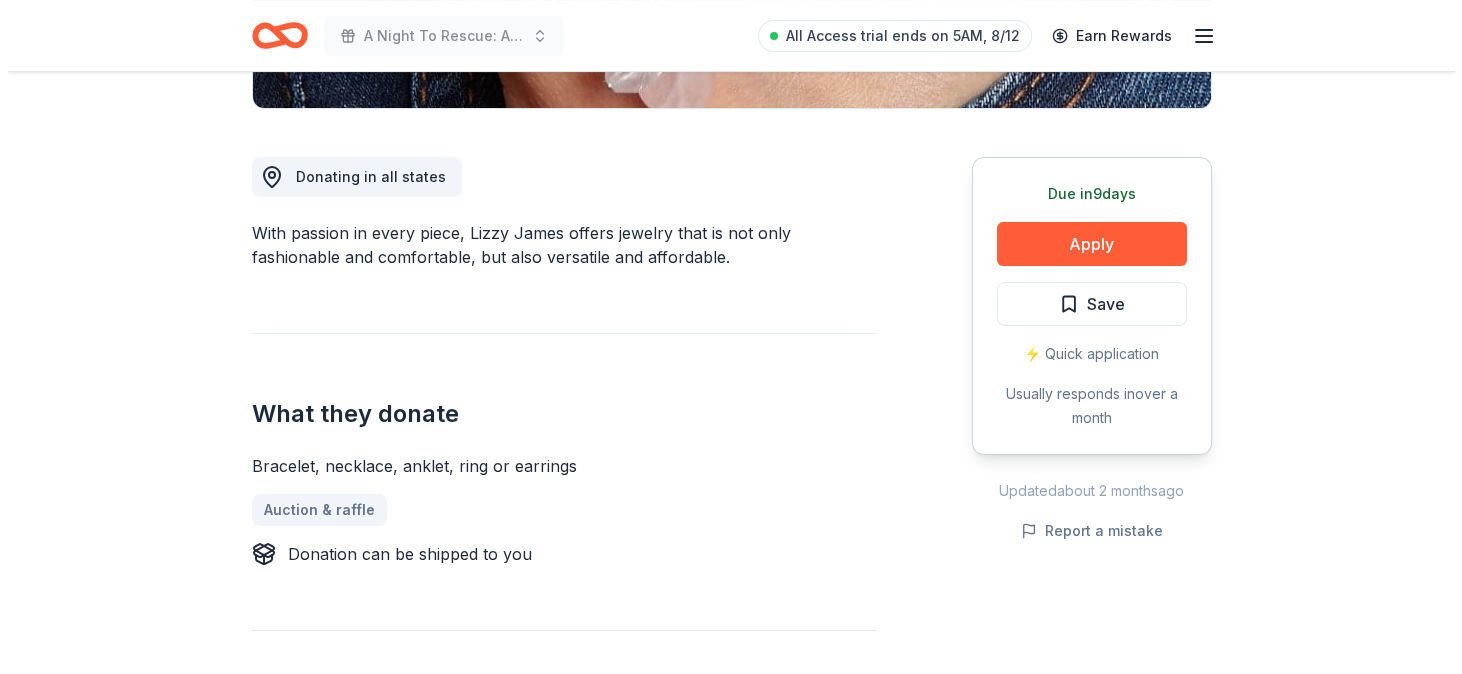 scroll, scrollTop: 499, scrollLeft: 0, axis: vertical 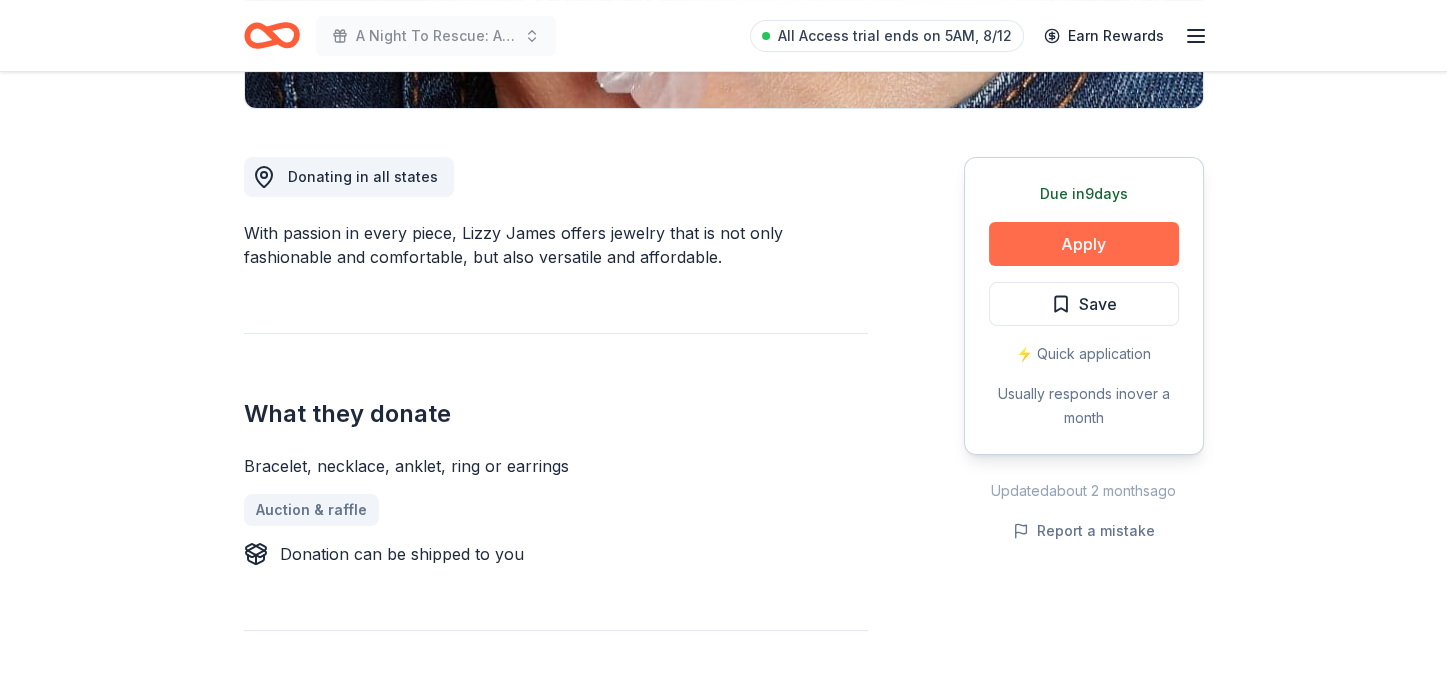 click on "Apply" at bounding box center [1084, 244] 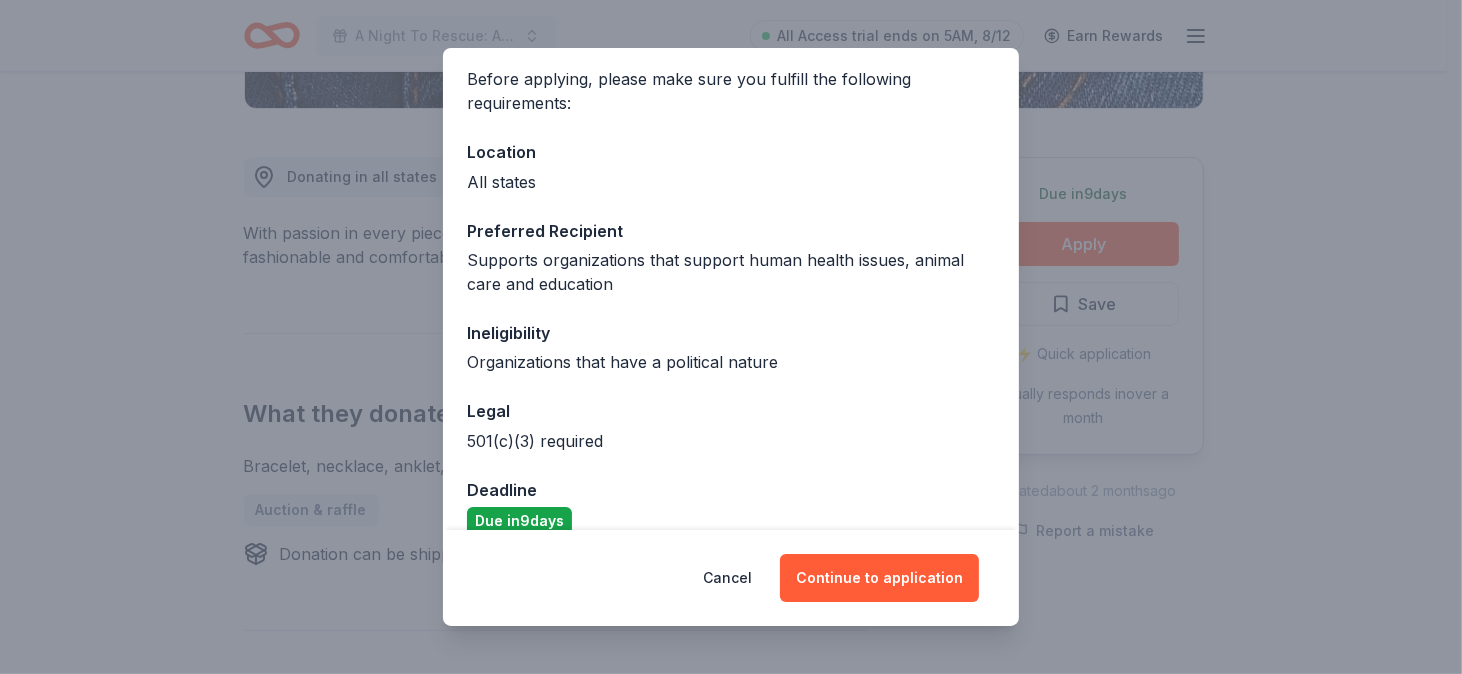 scroll, scrollTop: 178, scrollLeft: 0, axis: vertical 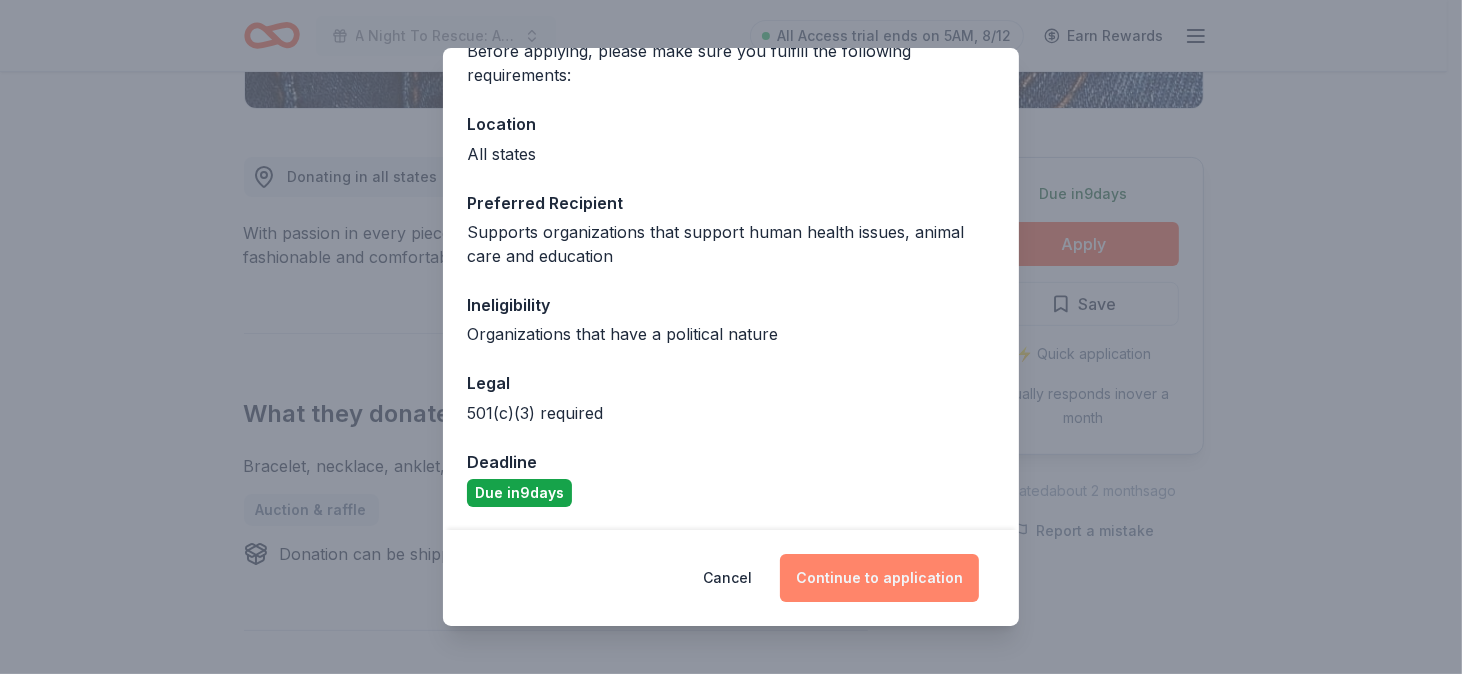 click on "Continue to application" at bounding box center (879, 578) 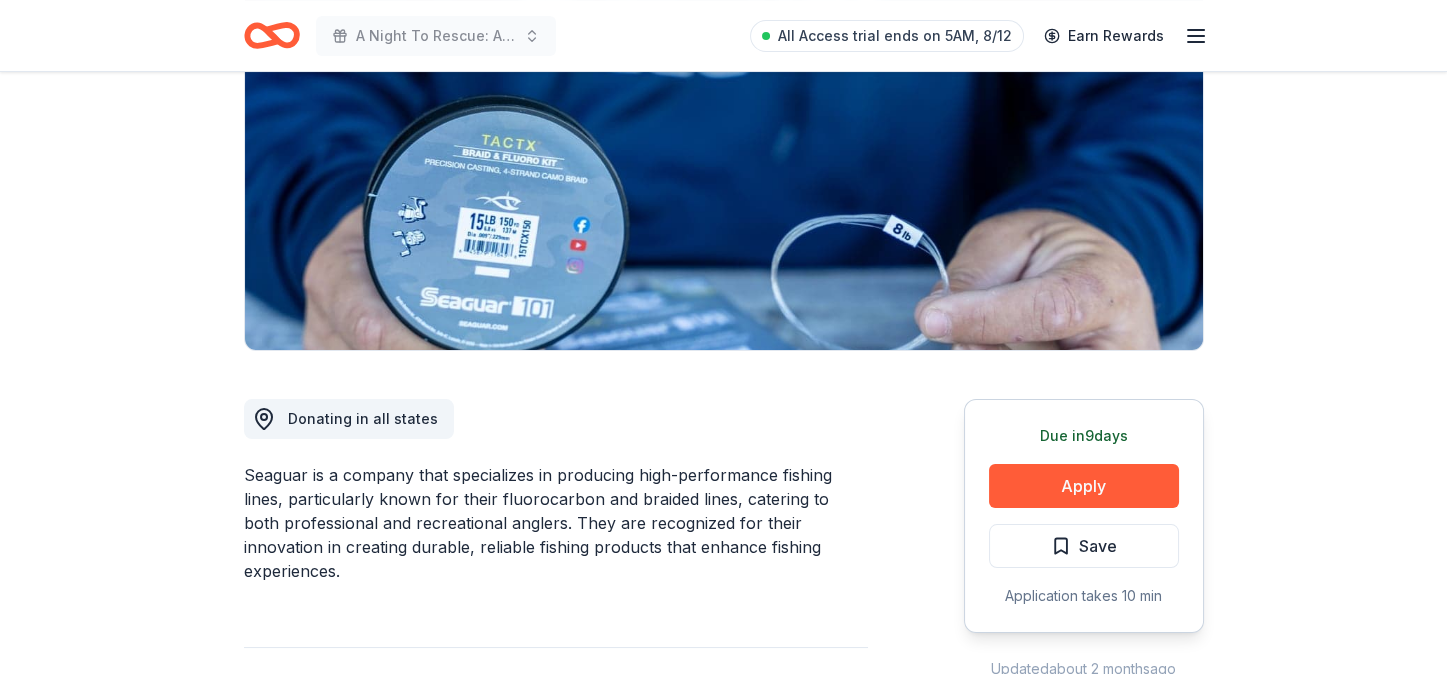scroll, scrollTop: 300, scrollLeft: 0, axis: vertical 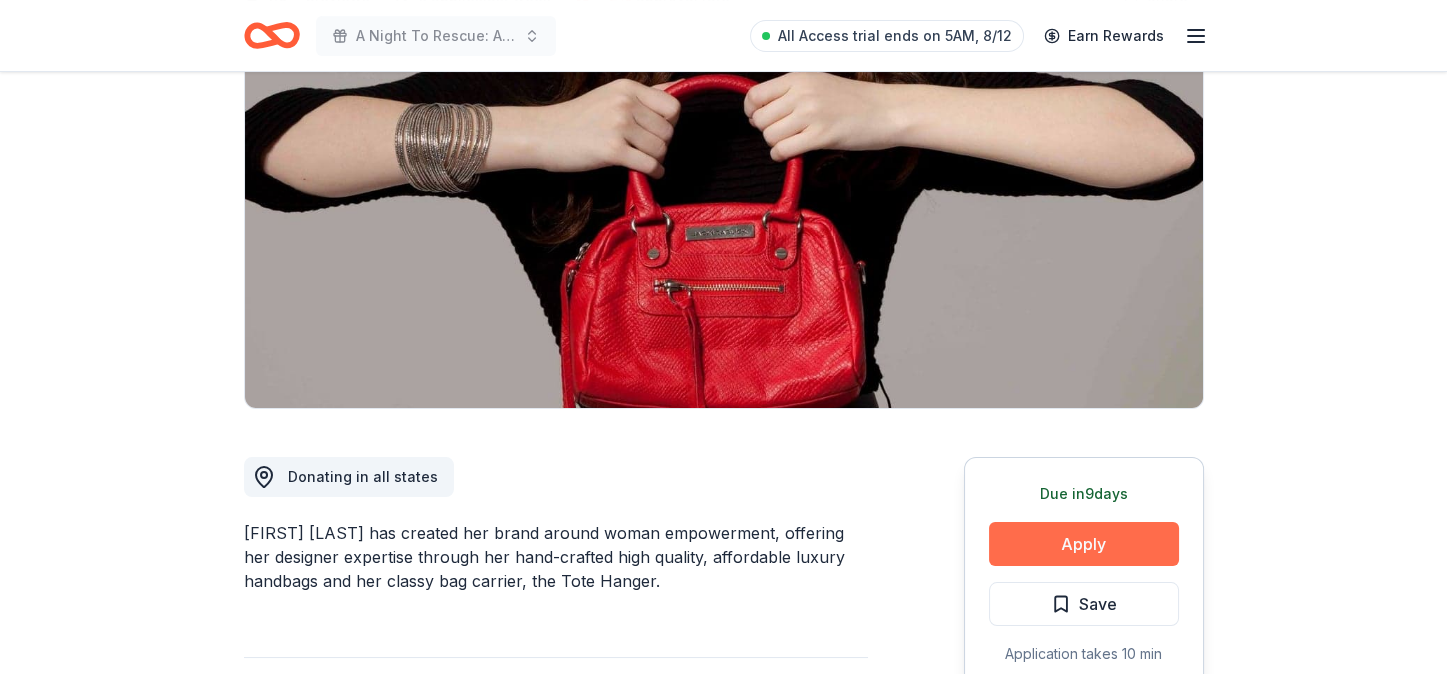 click on "Apply" at bounding box center [1084, 544] 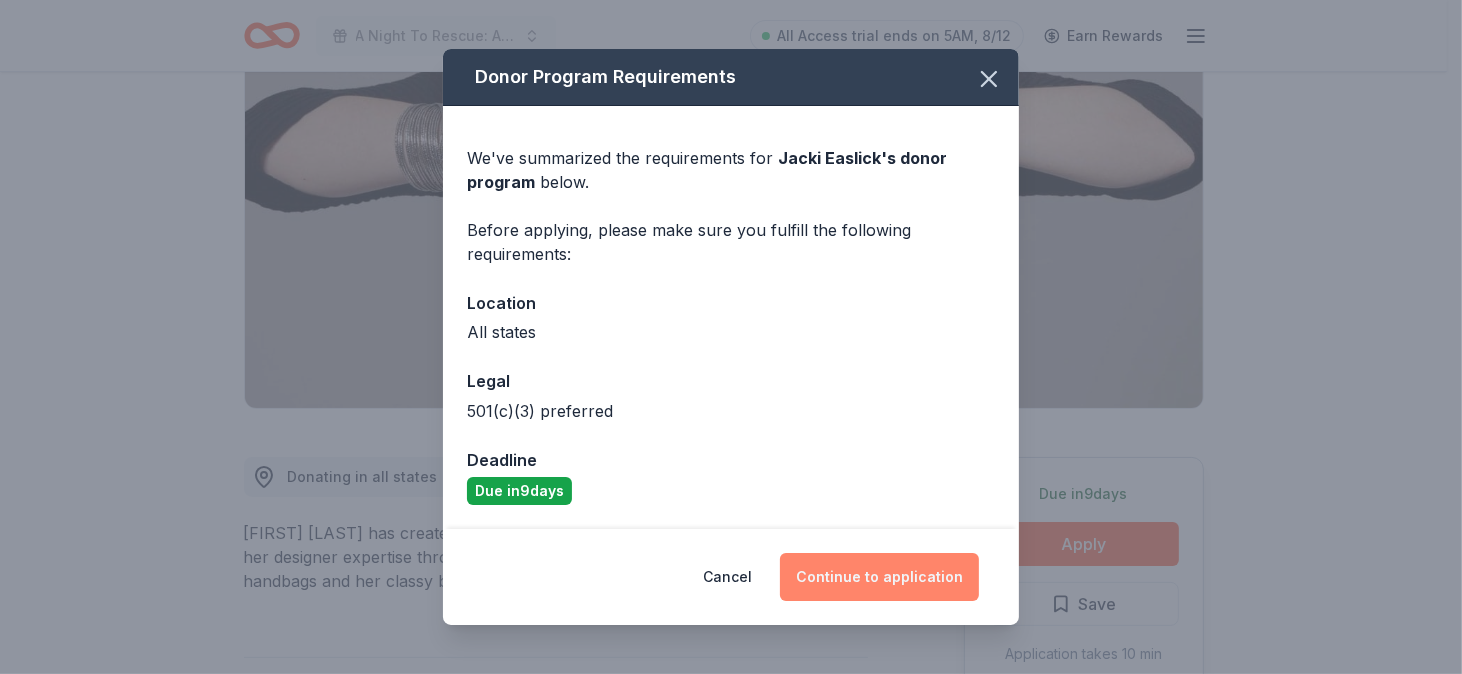 click on "Continue to application" at bounding box center (879, 577) 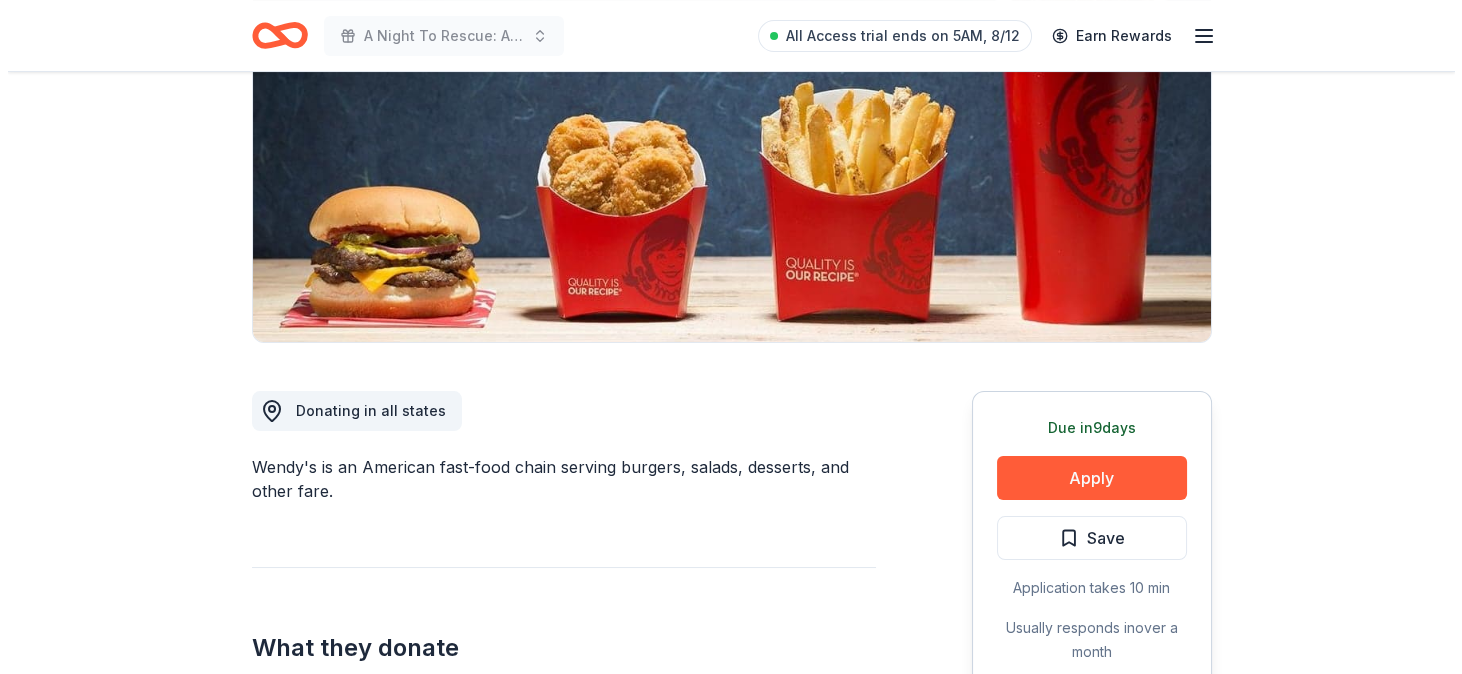 scroll, scrollTop: 300, scrollLeft: 0, axis: vertical 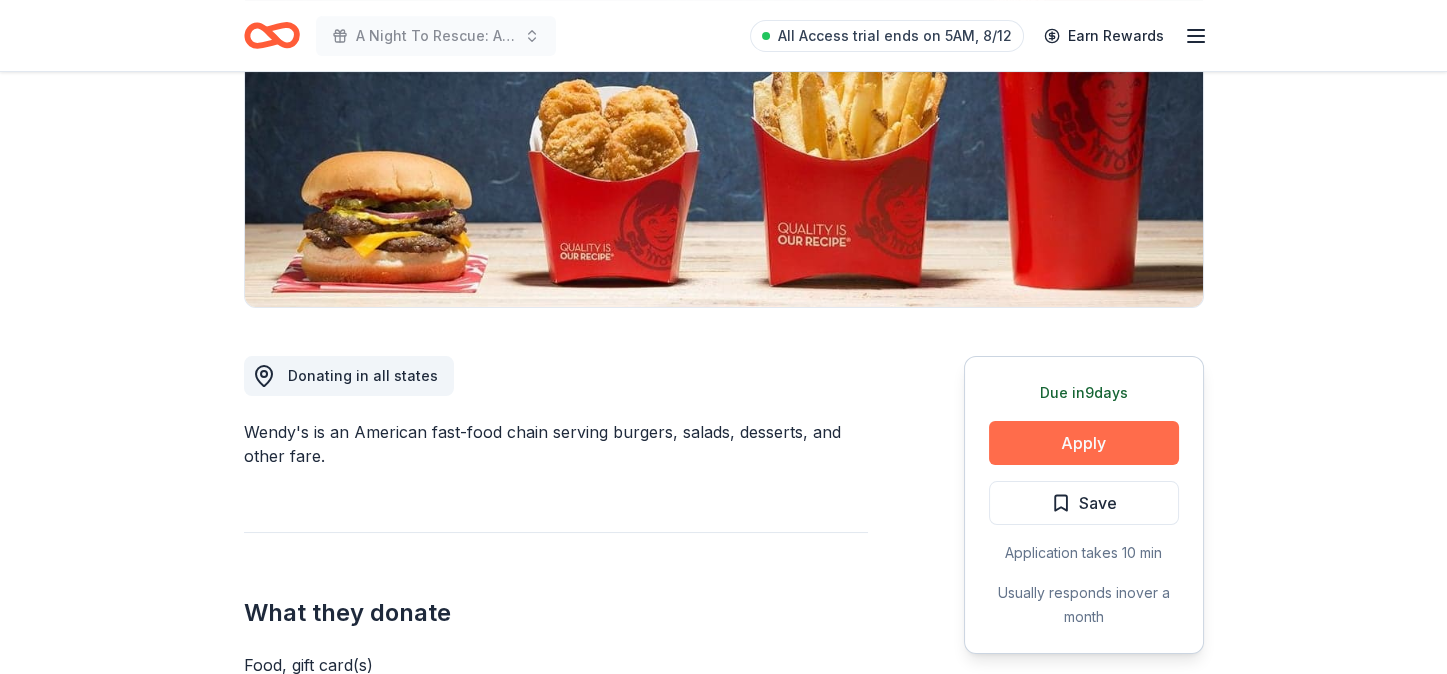 click on "Apply" at bounding box center [1084, 443] 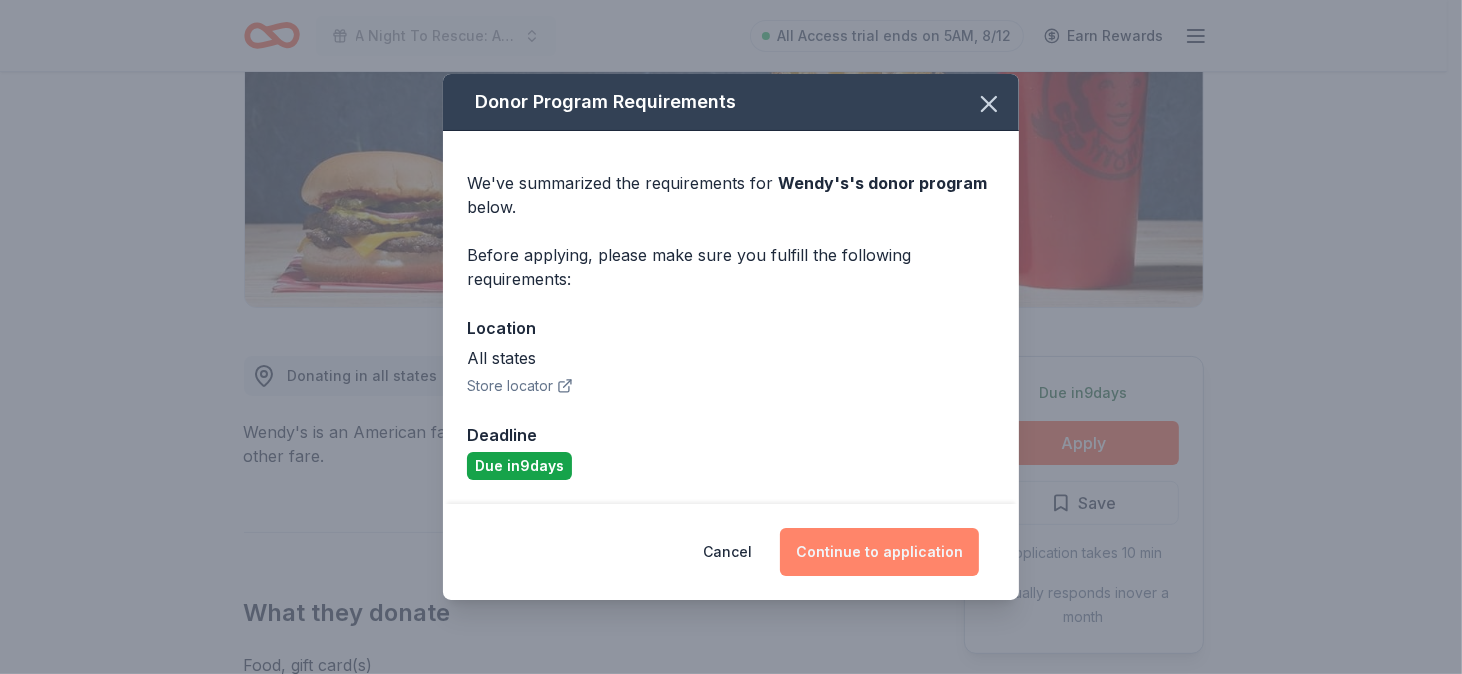 click on "Continue to application" at bounding box center [879, 552] 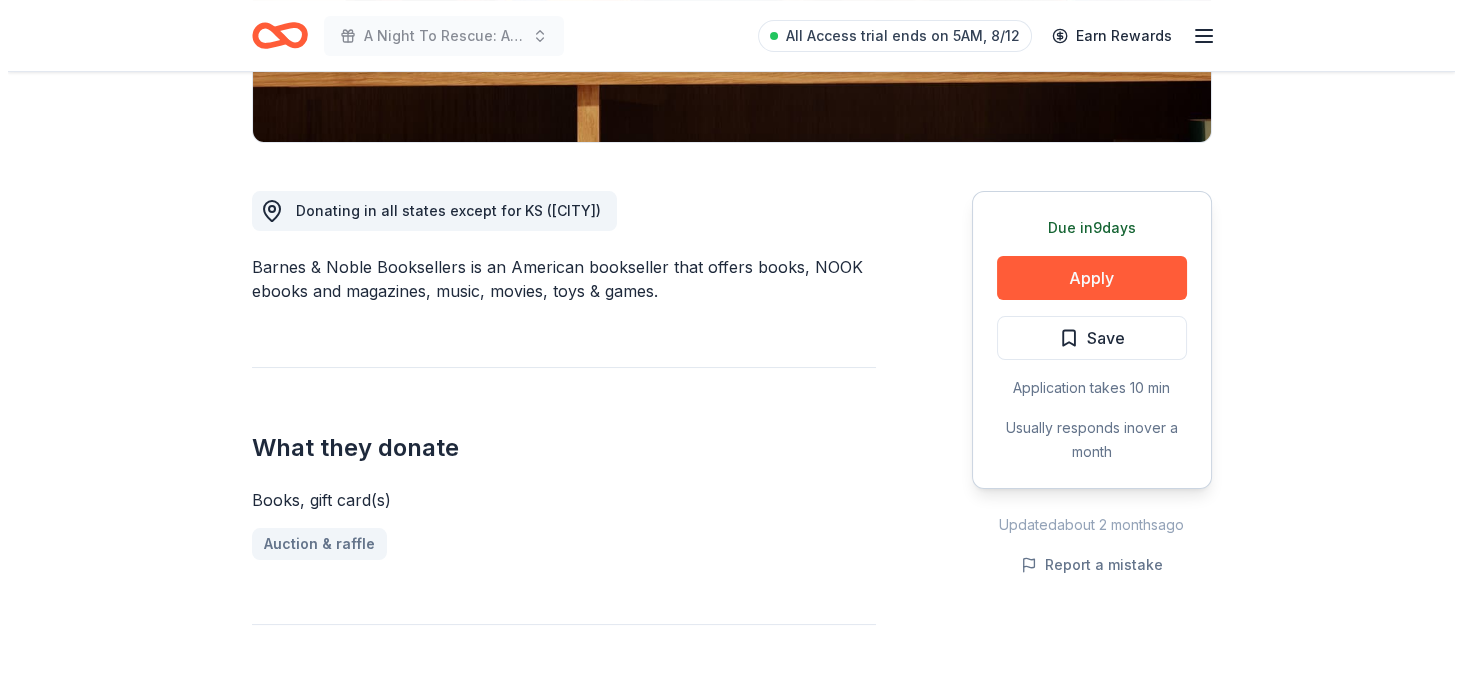 scroll, scrollTop: 499, scrollLeft: 0, axis: vertical 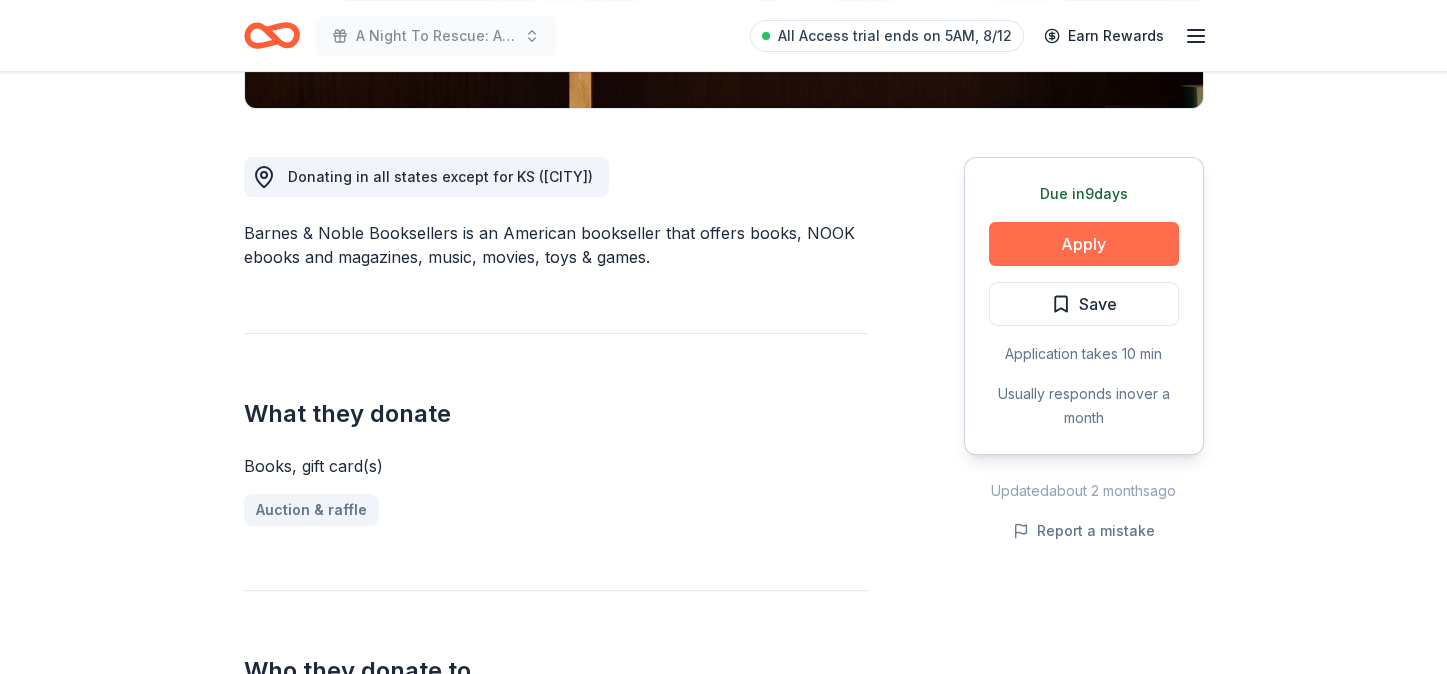 click on "Apply" at bounding box center [1084, 244] 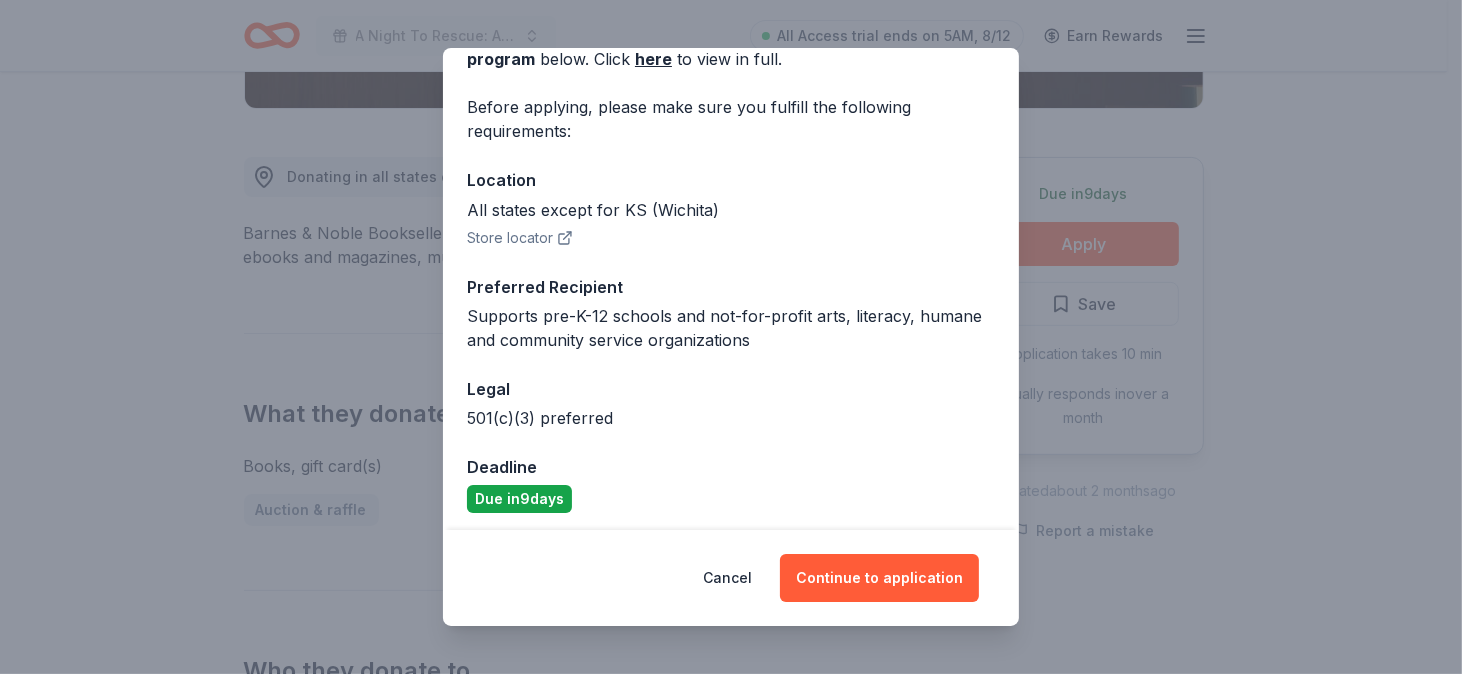 scroll, scrollTop: 127, scrollLeft: 0, axis: vertical 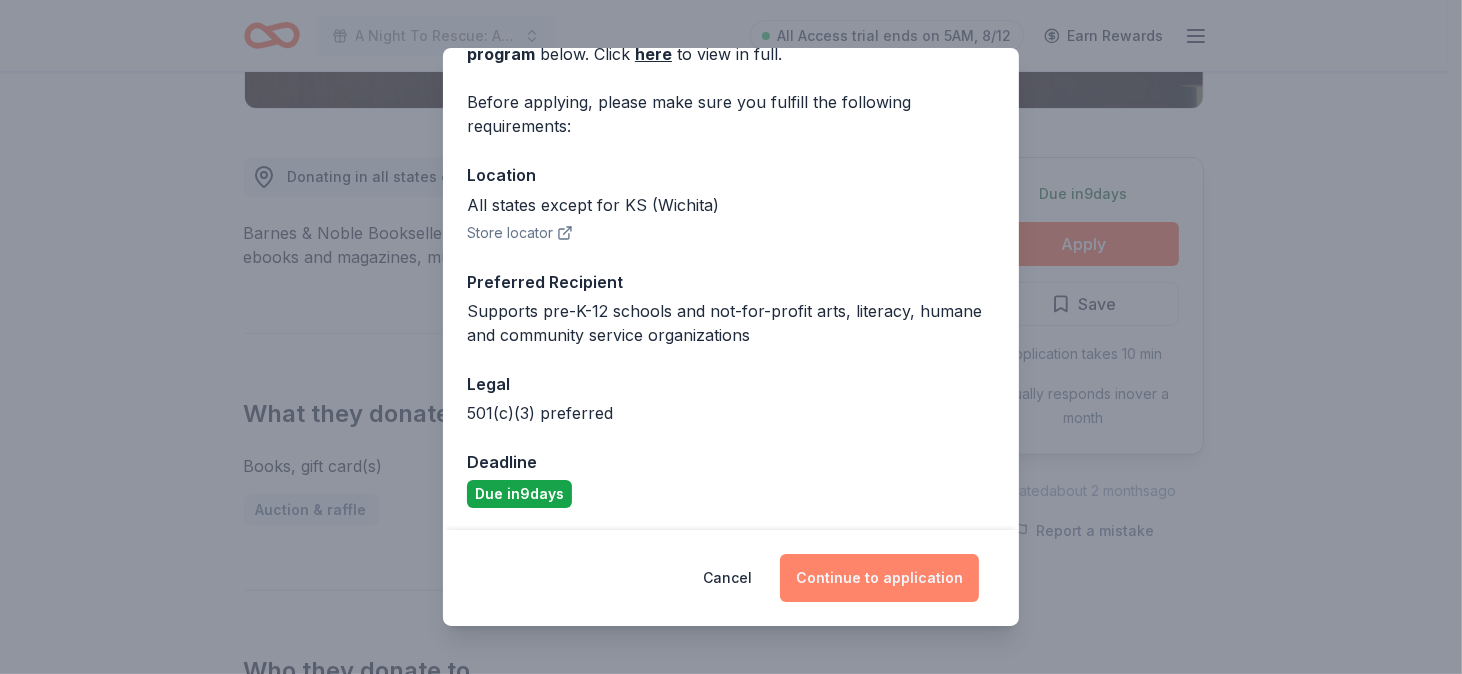 click on "Continue to application" at bounding box center [879, 578] 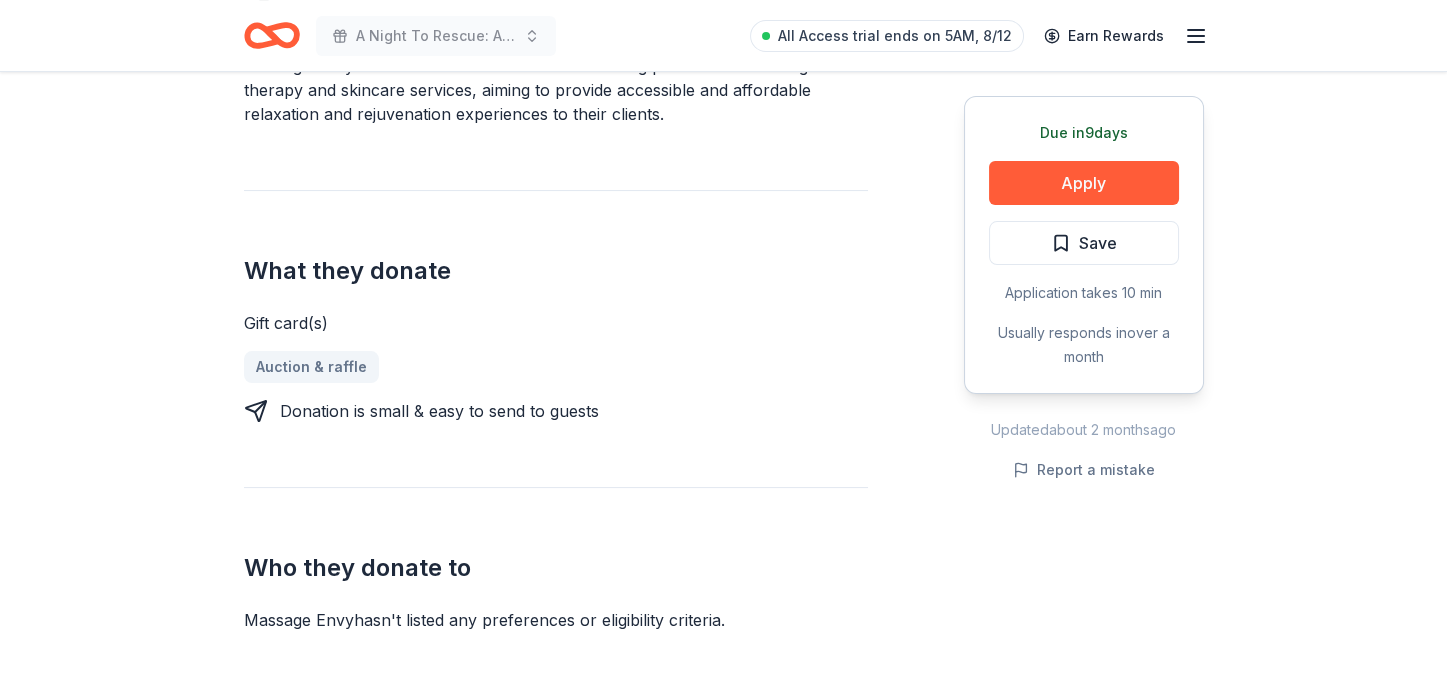 scroll, scrollTop: 699, scrollLeft: 0, axis: vertical 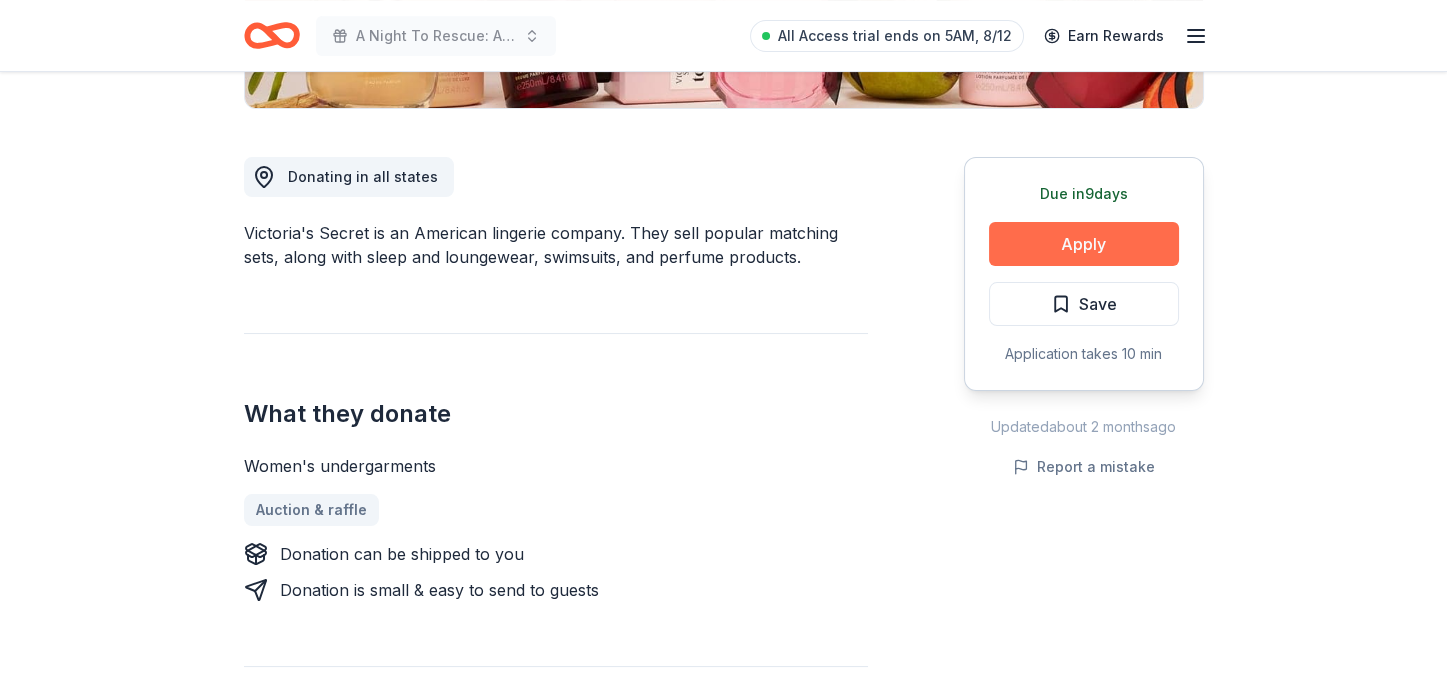 click on "Apply" at bounding box center (1084, 244) 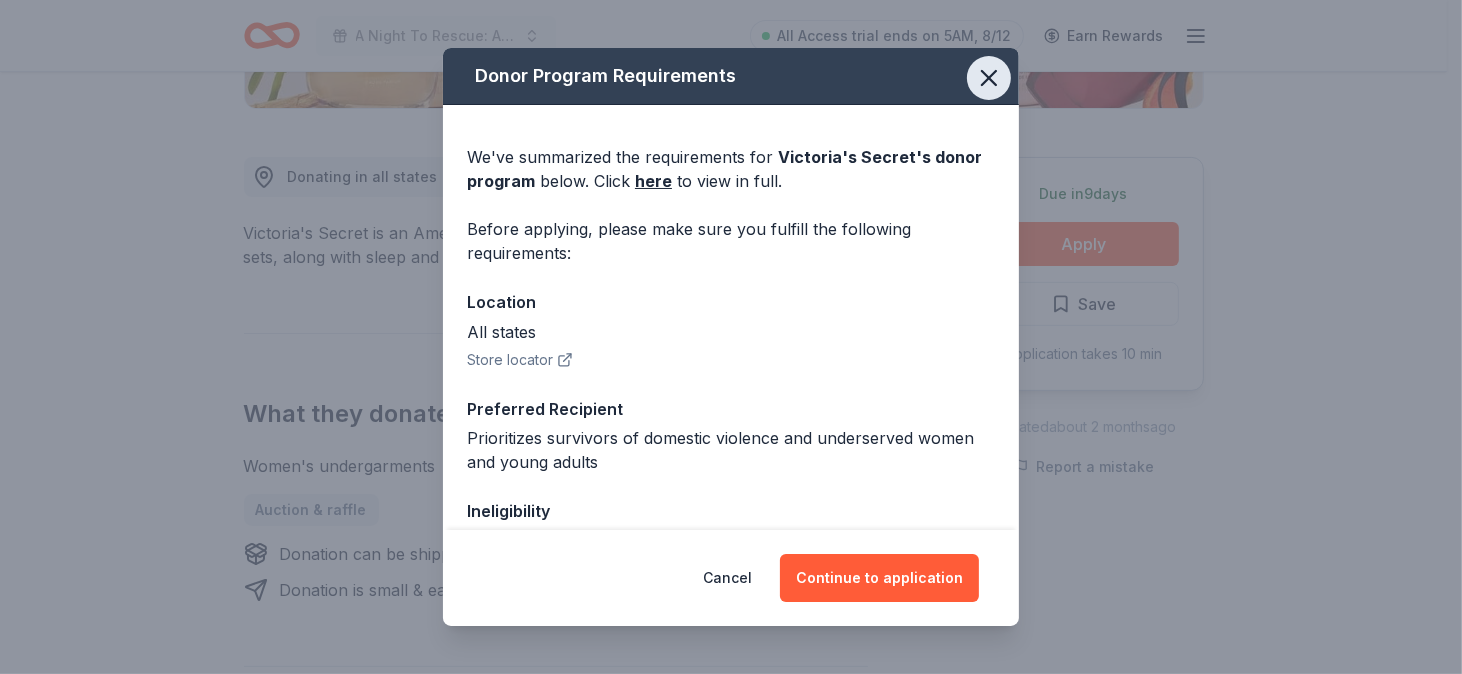 click 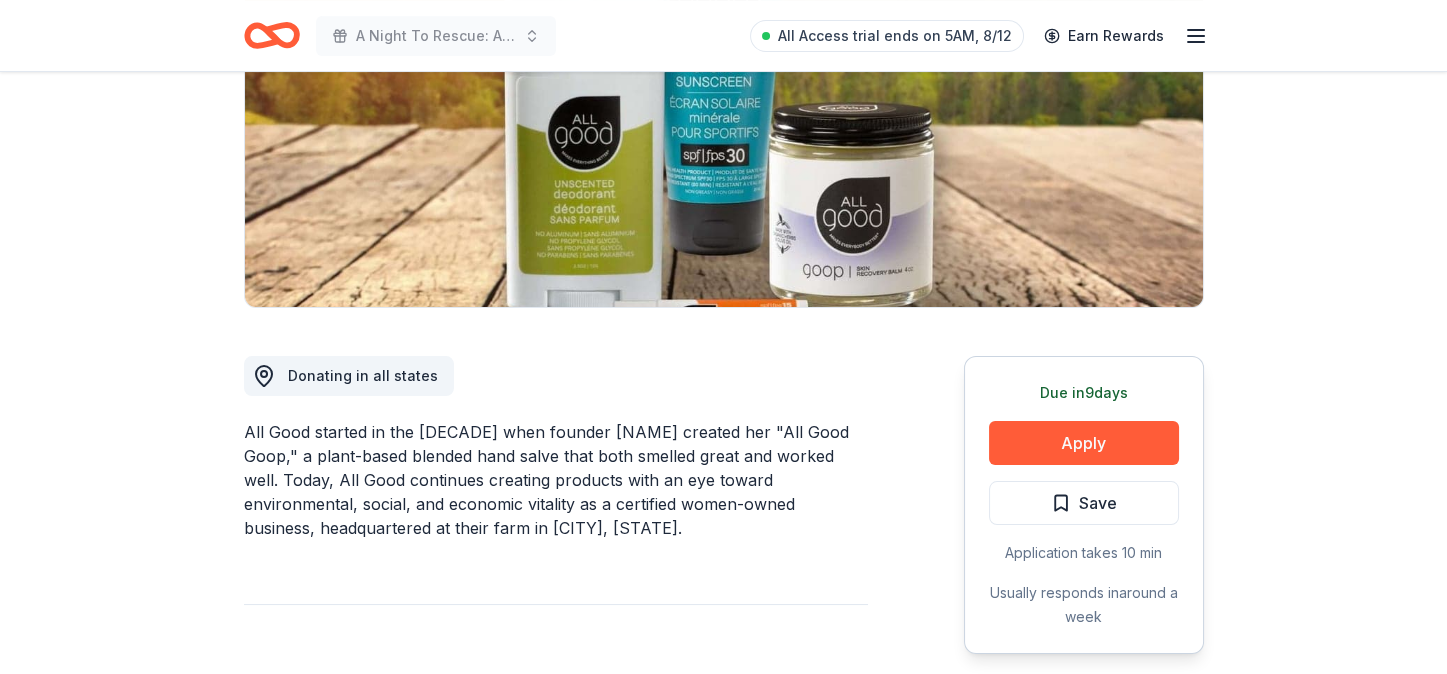 scroll, scrollTop: 400, scrollLeft: 0, axis: vertical 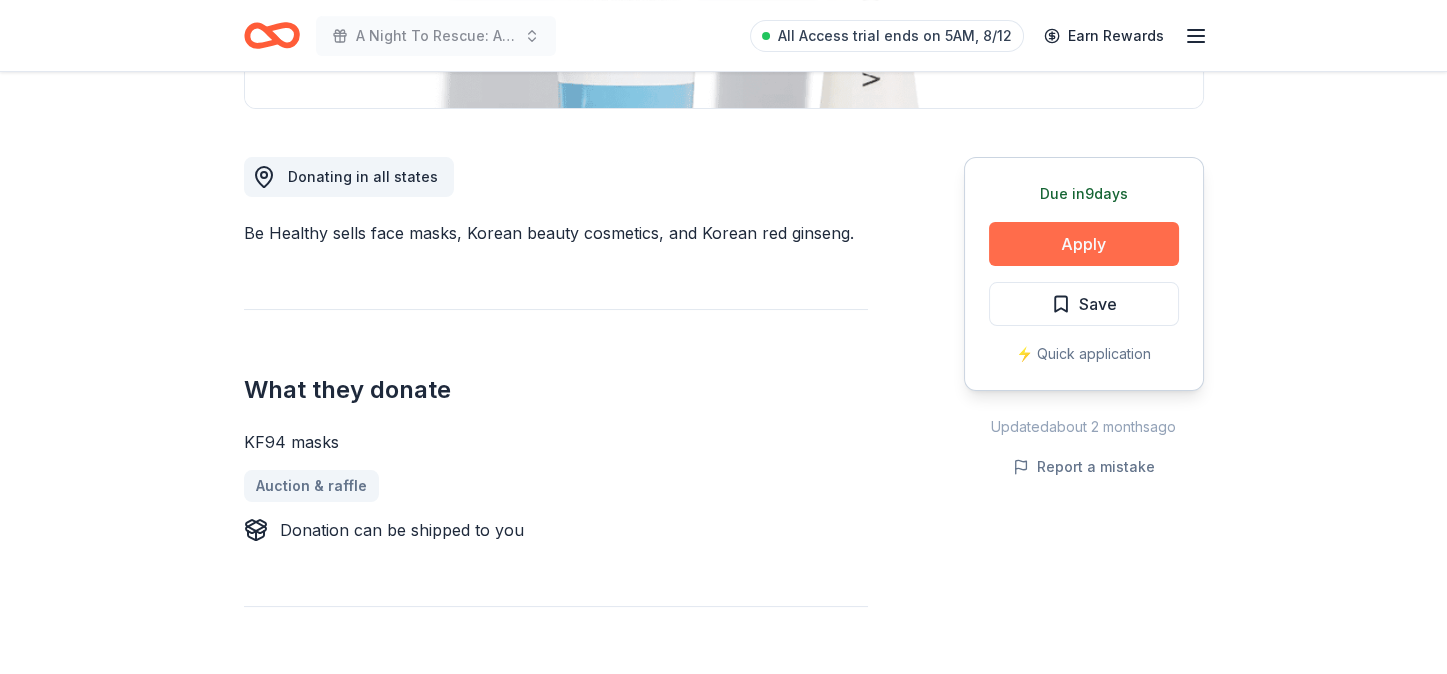 click on "Apply" at bounding box center (1084, 244) 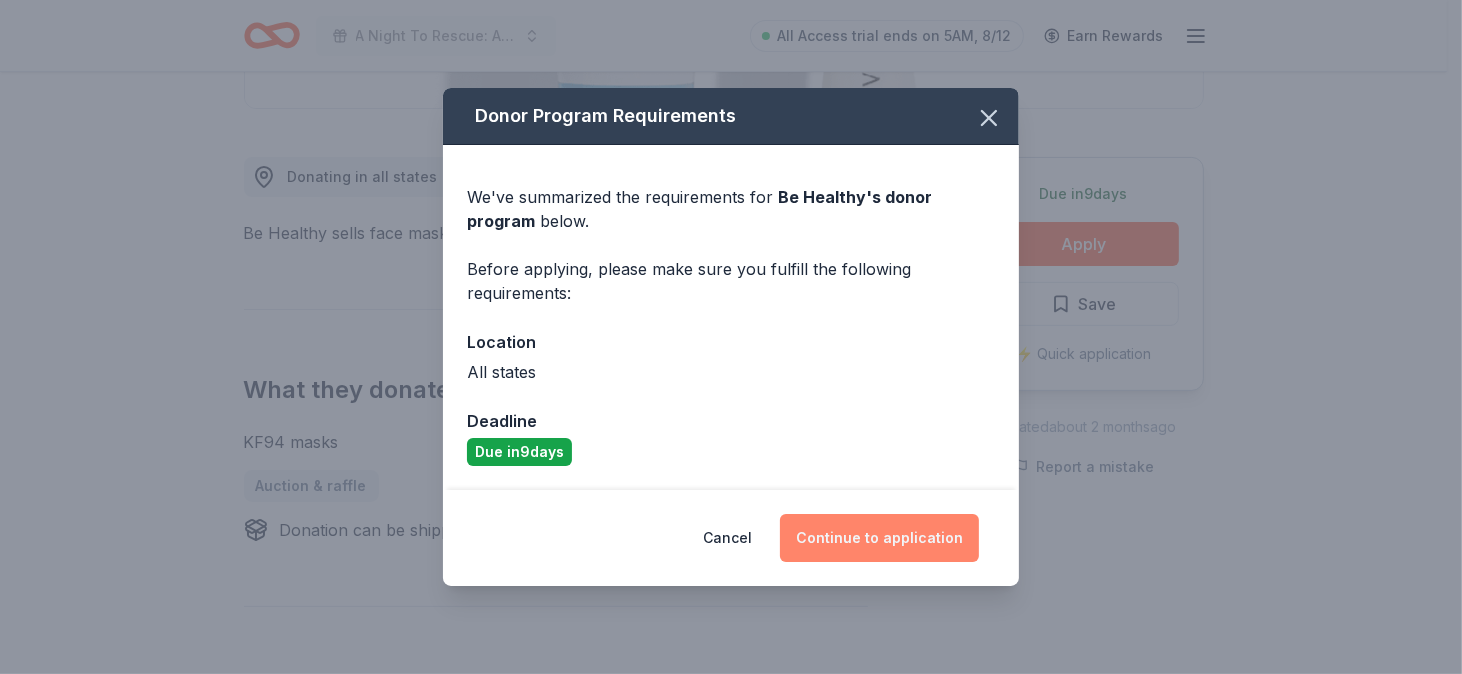click on "Continue to application" at bounding box center [879, 538] 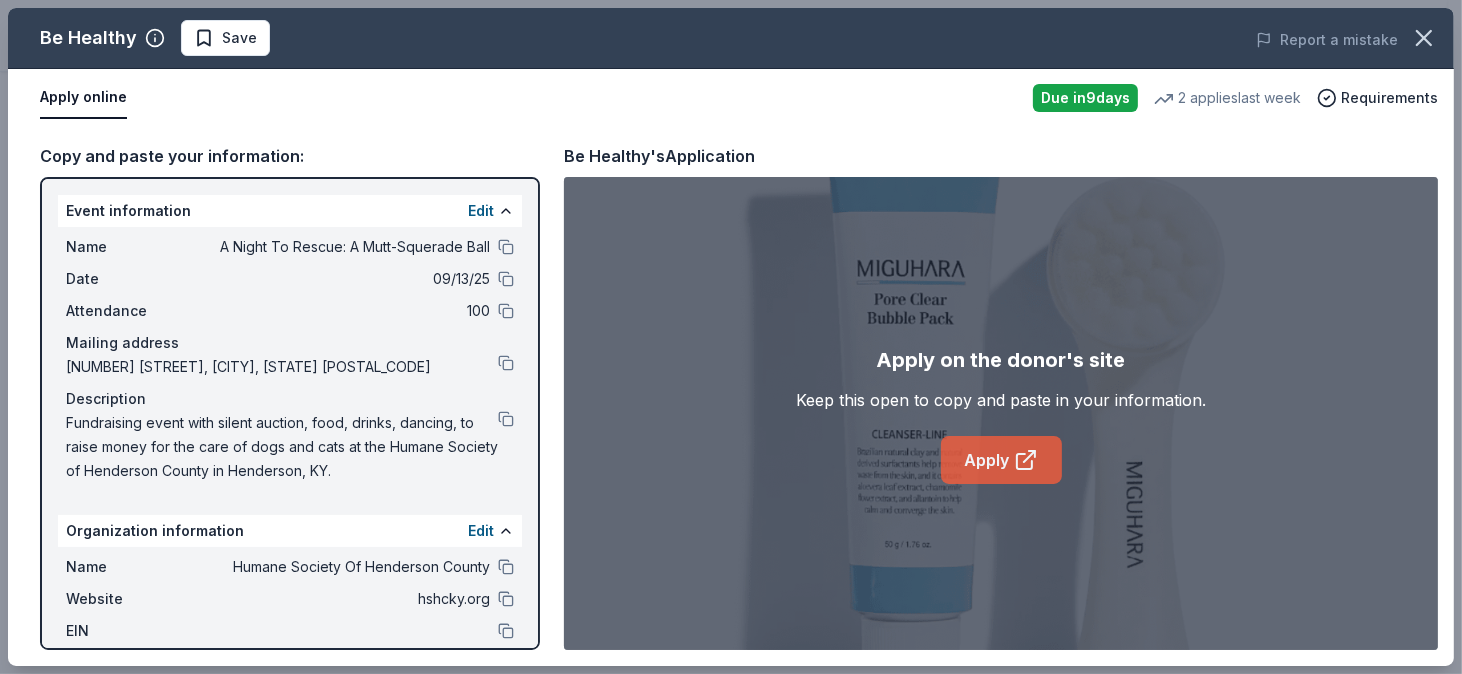 click on "Apply" at bounding box center [1001, 460] 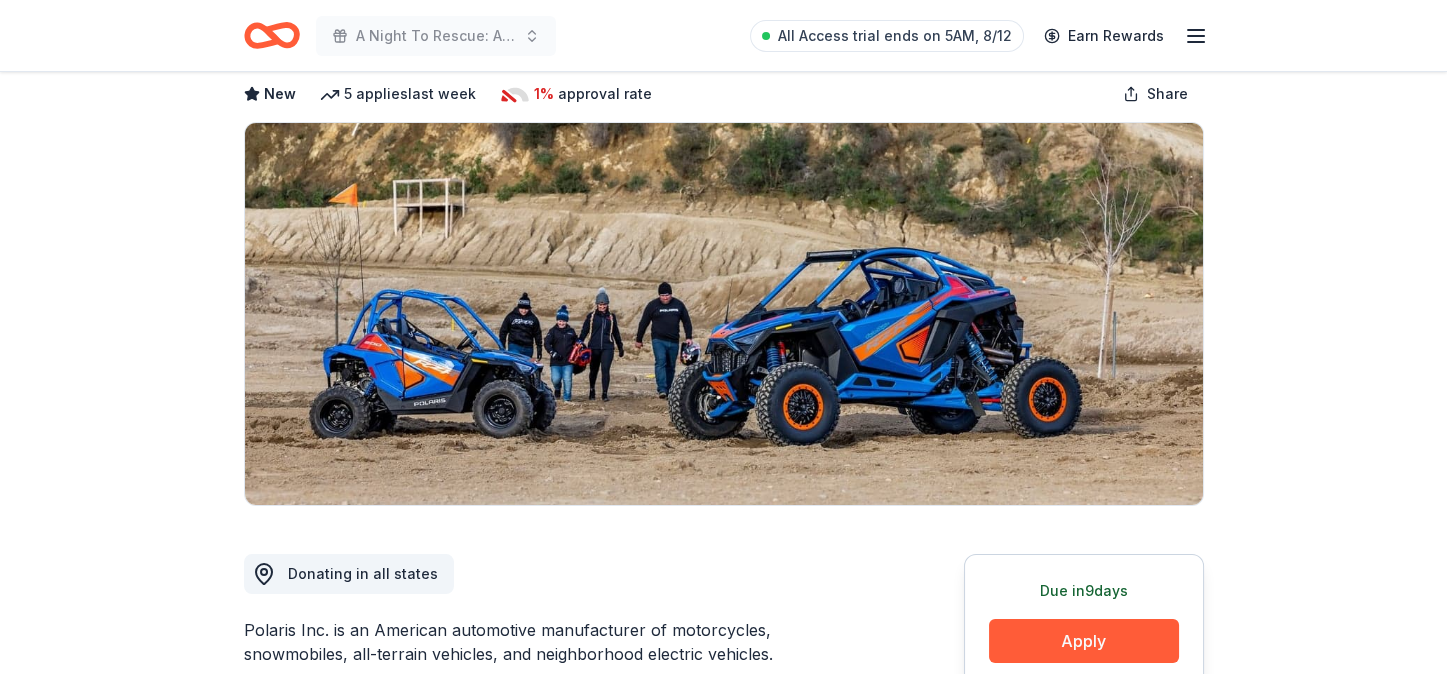 scroll, scrollTop: 100, scrollLeft: 0, axis: vertical 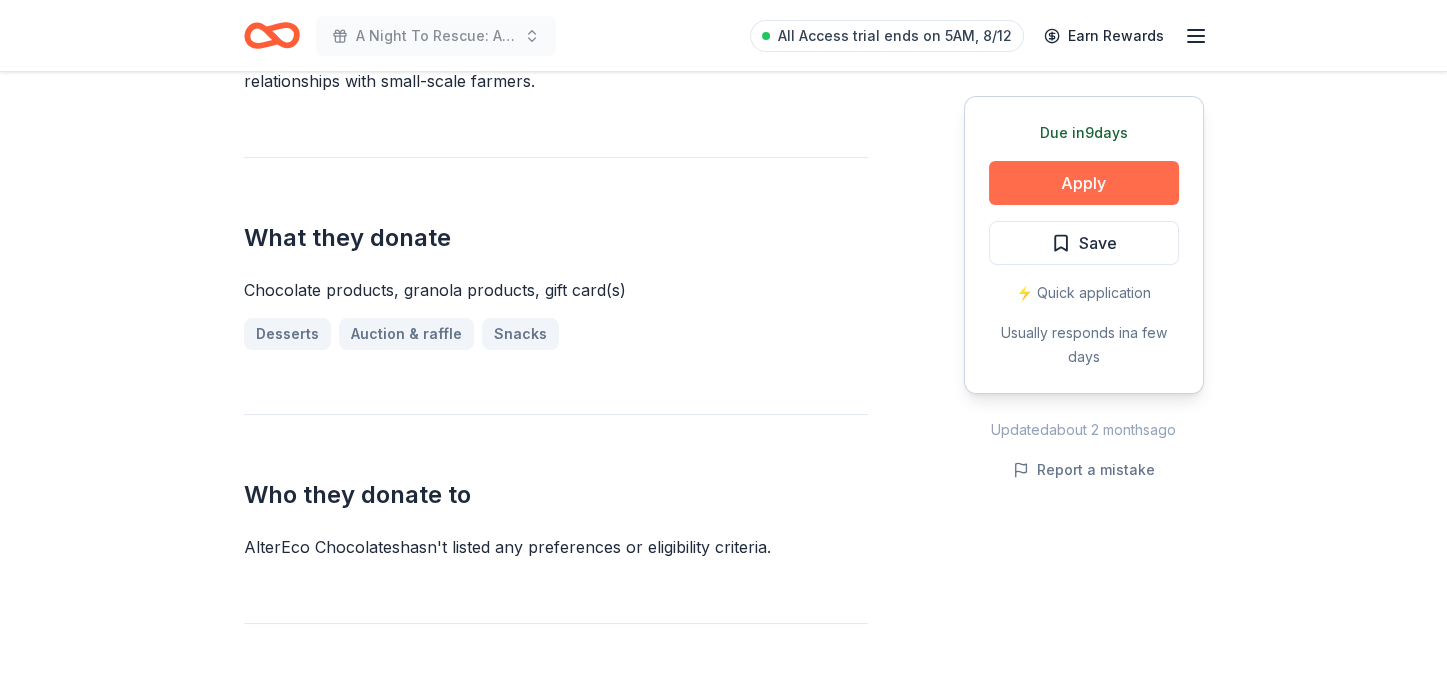 click on "Apply" at bounding box center (1084, 183) 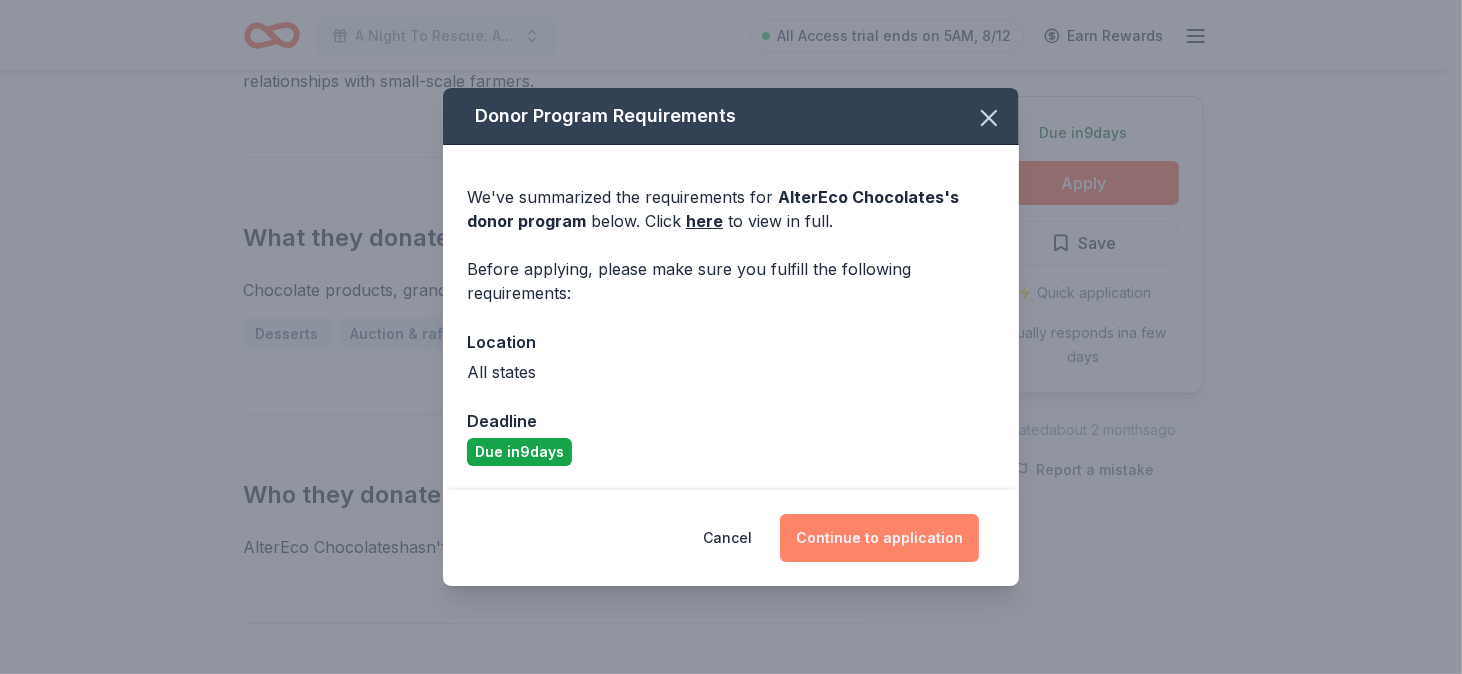 click on "Continue to application" at bounding box center [879, 538] 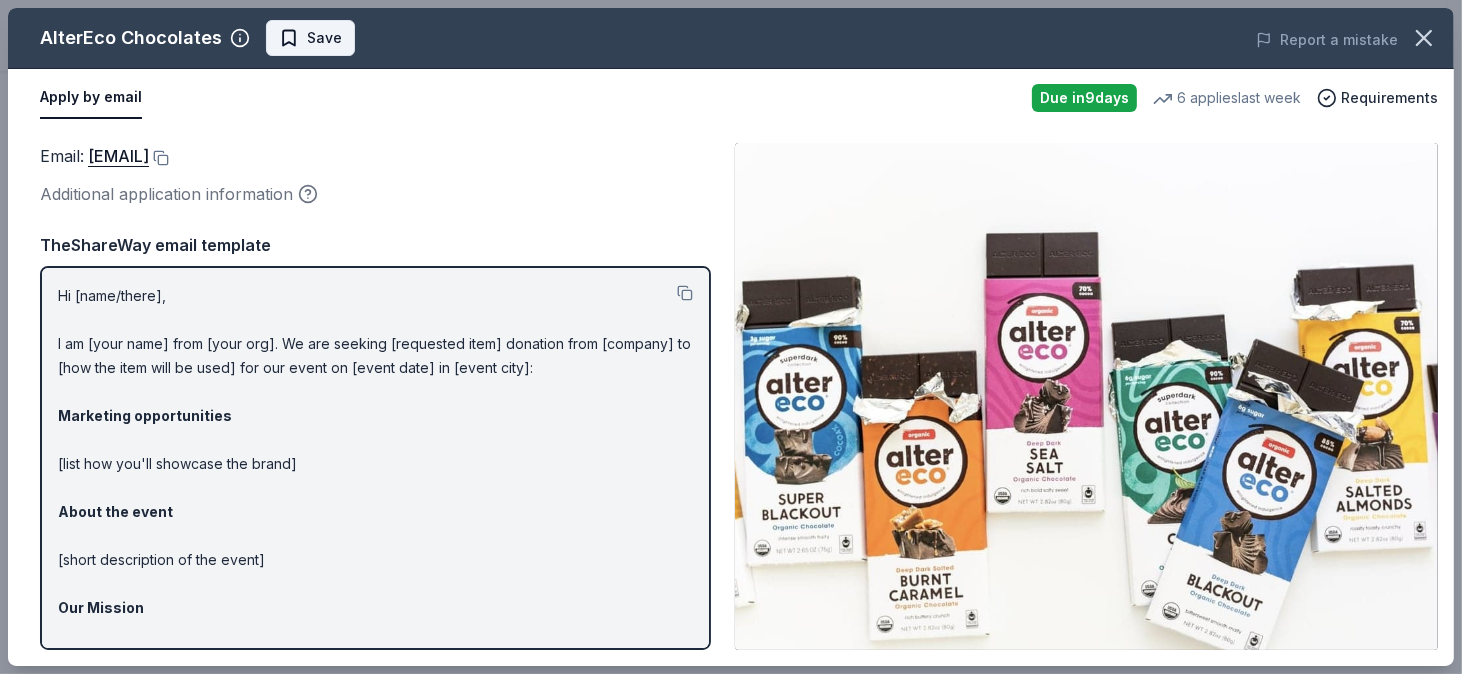 click on "Save" at bounding box center (324, 38) 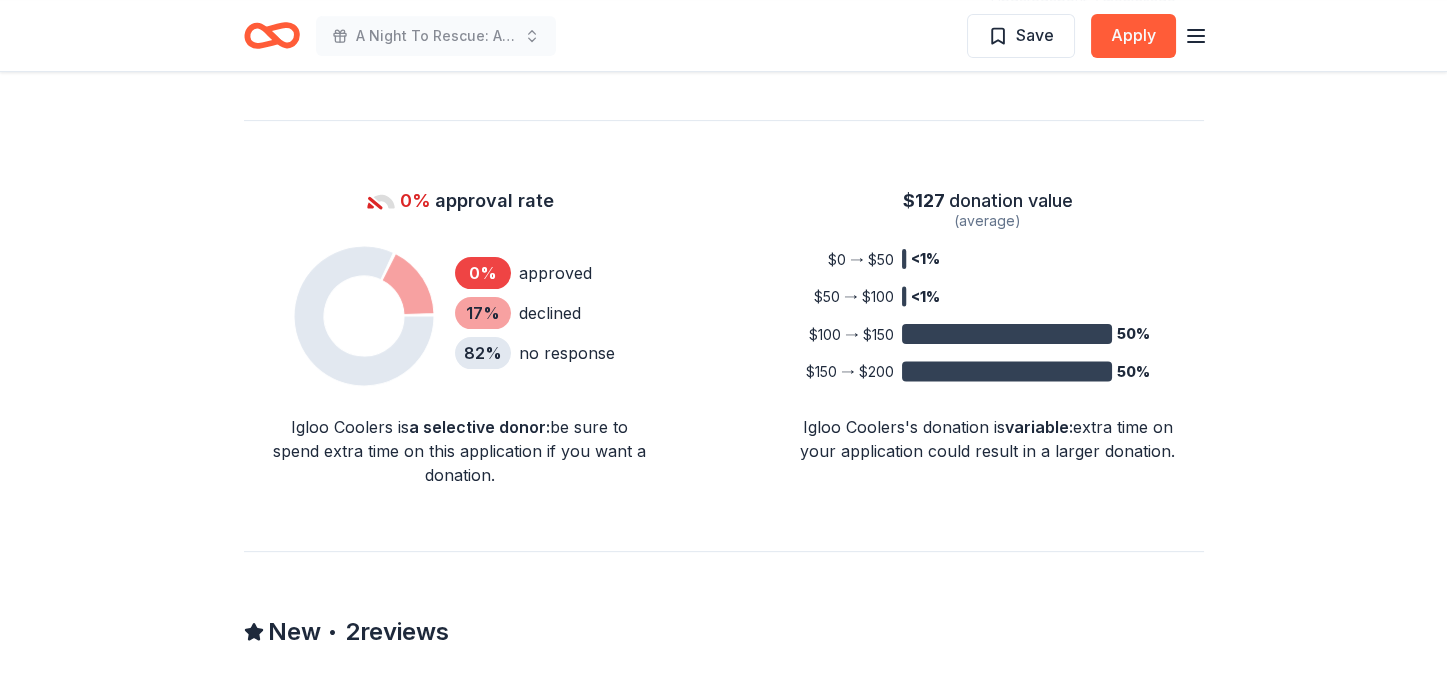 scroll, scrollTop: 900, scrollLeft: 0, axis: vertical 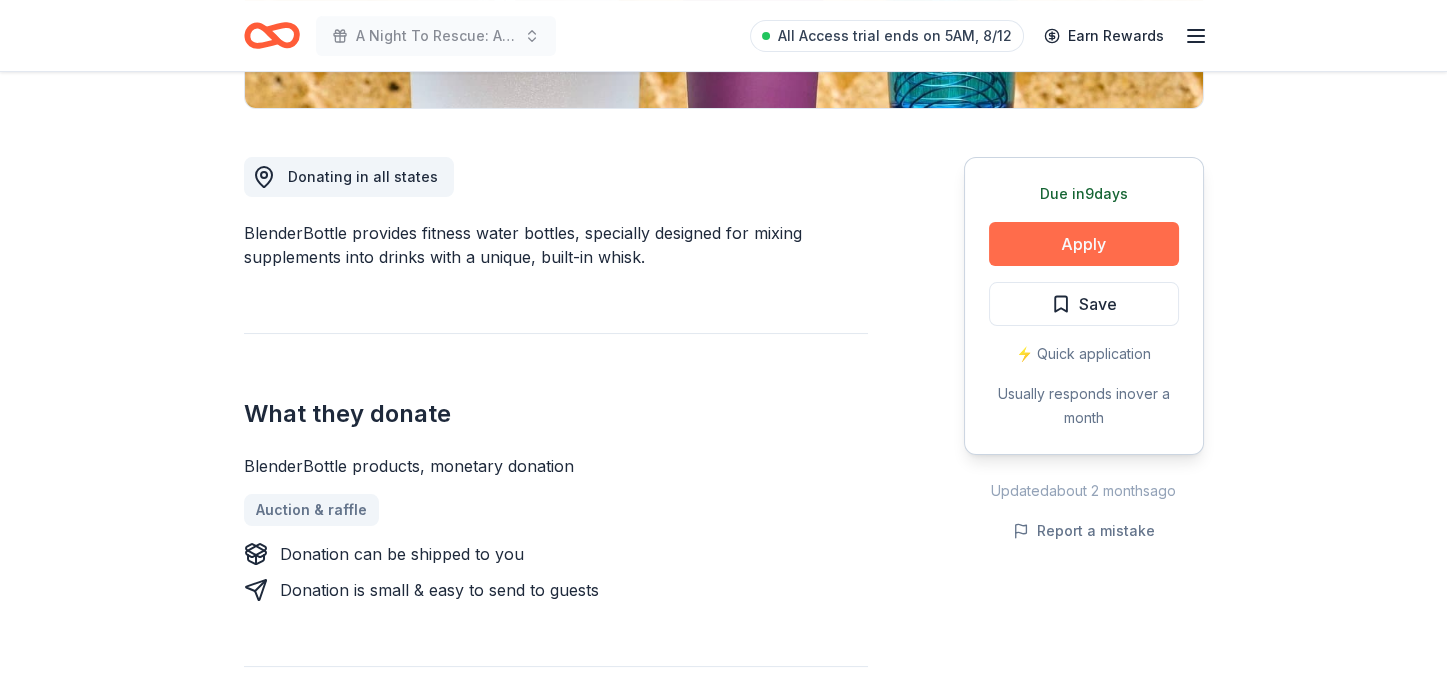 click on "Apply" at bounding box center (1084, 244) 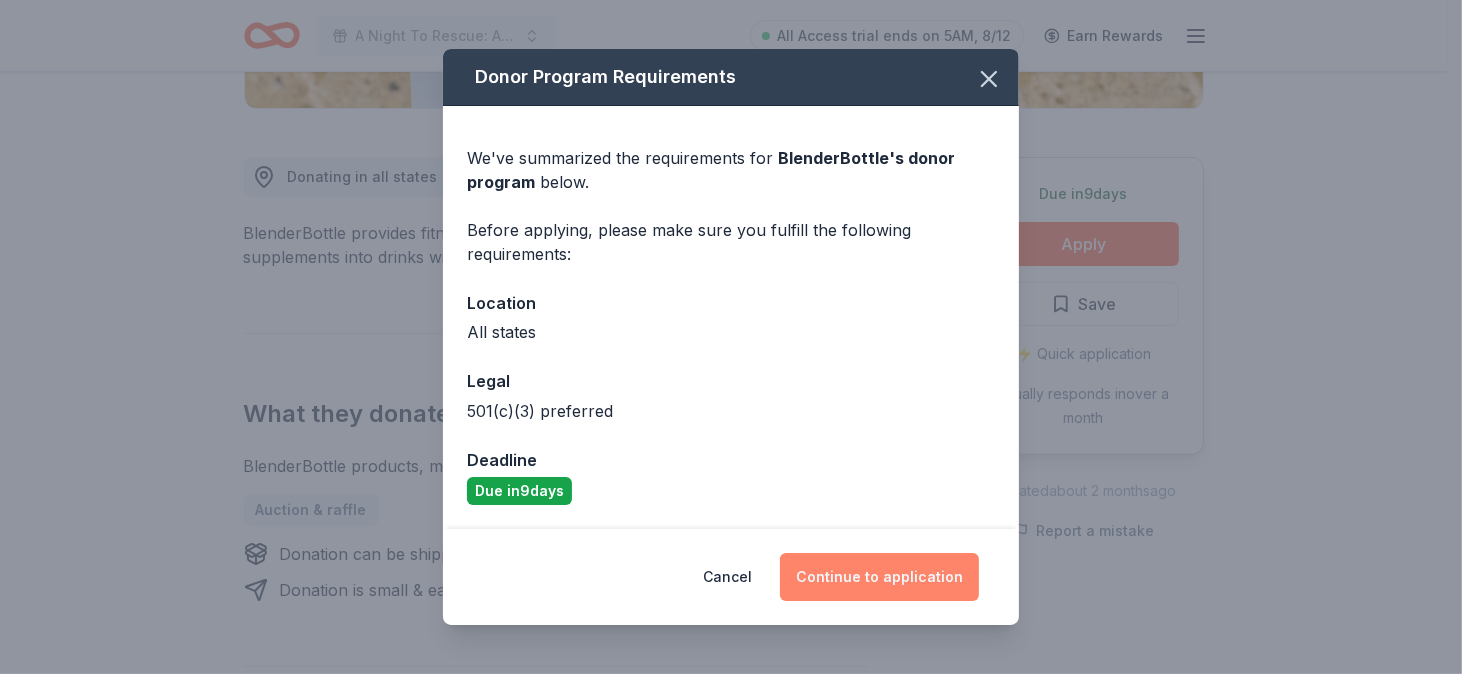 click on "Continue to application" at bounding box center (879, 577) 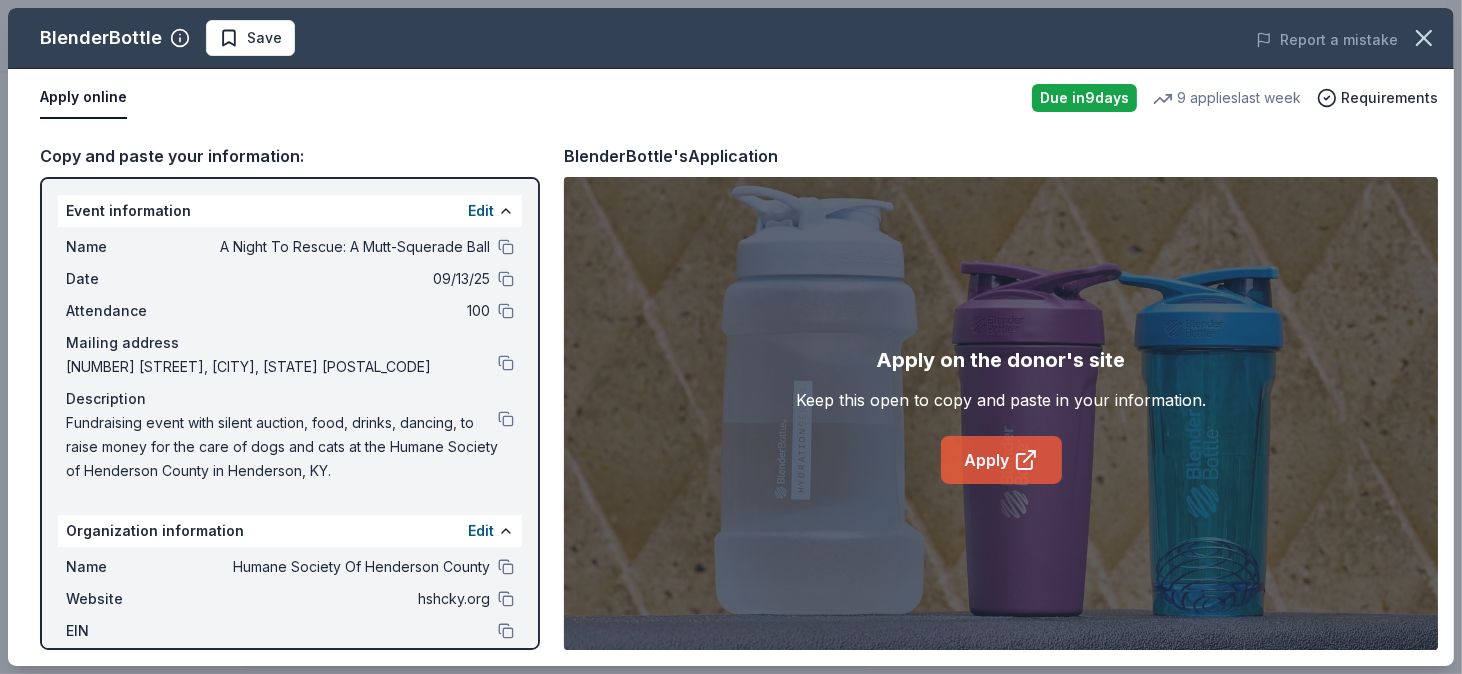 click on "Apply" at bounding box center (1001, 460) 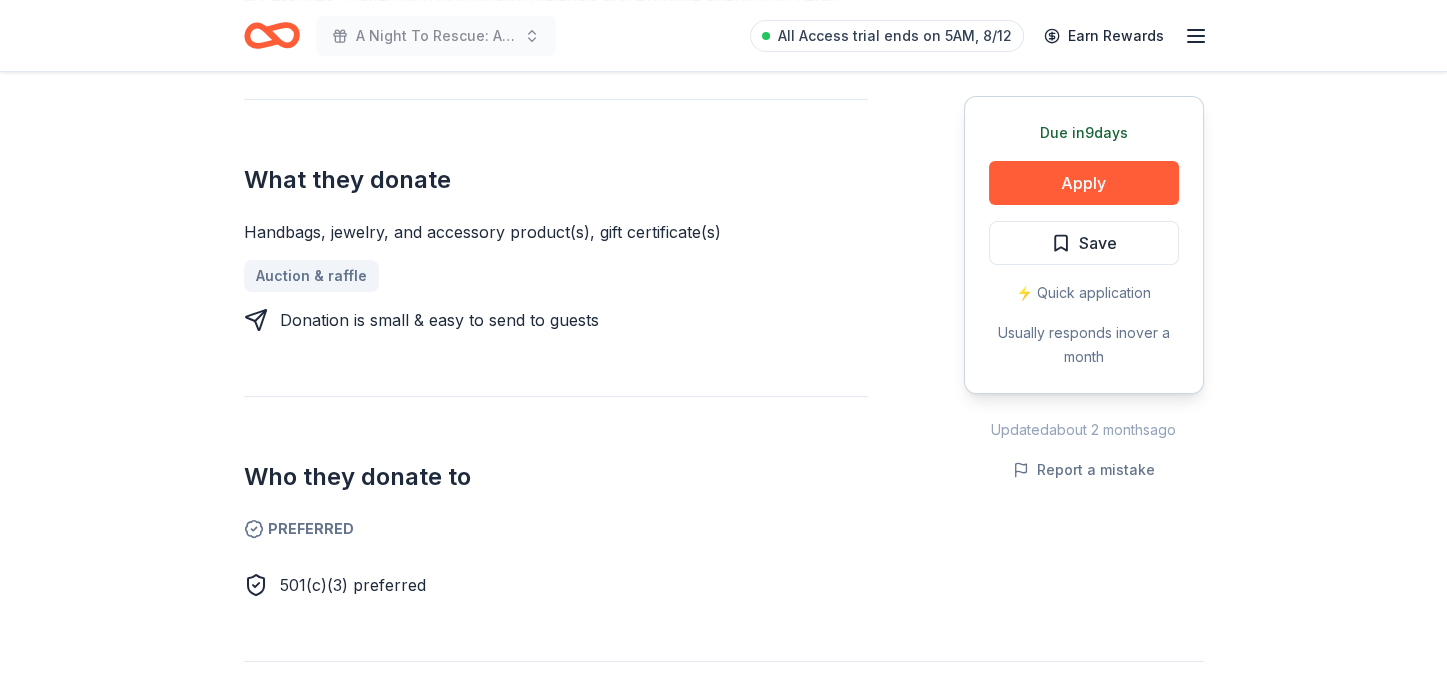 scroll, scrollTop: 800, scrollLeft: 0, axis: vertical 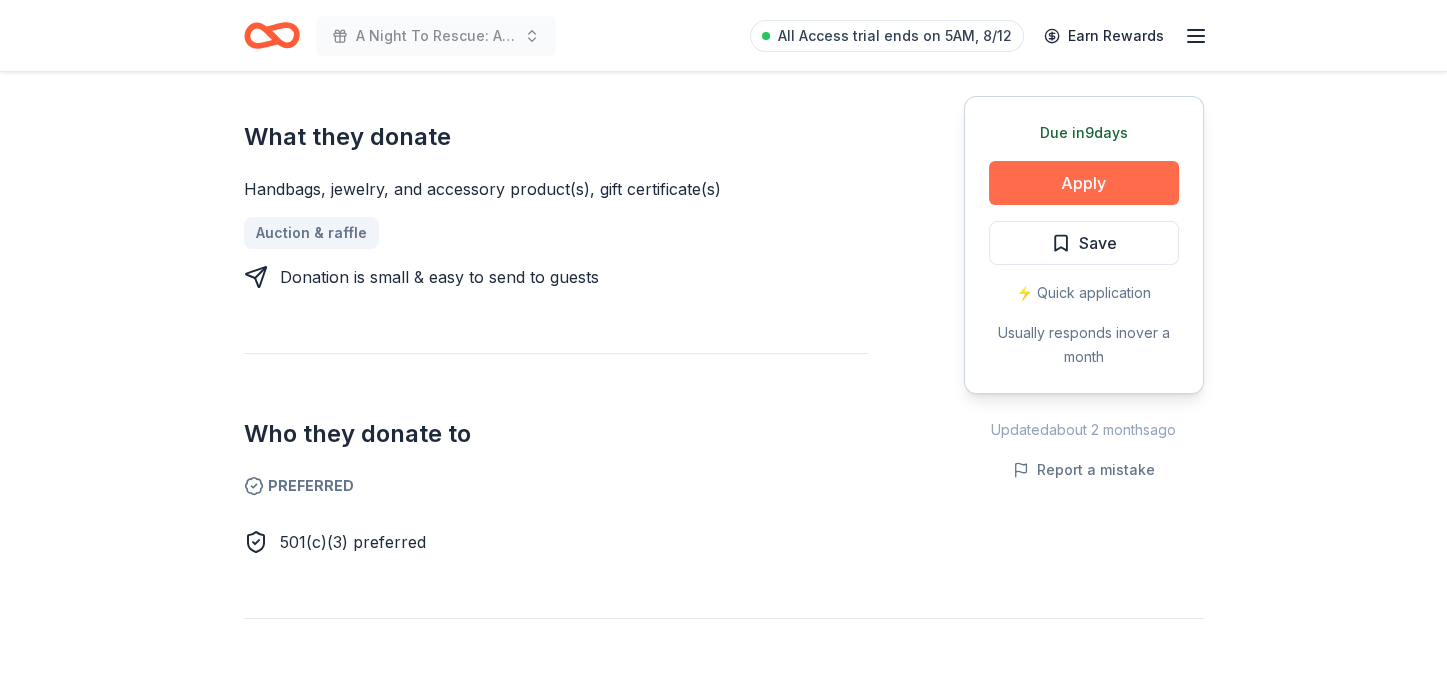 click on "Apply" at bounding box center [1084, 183] 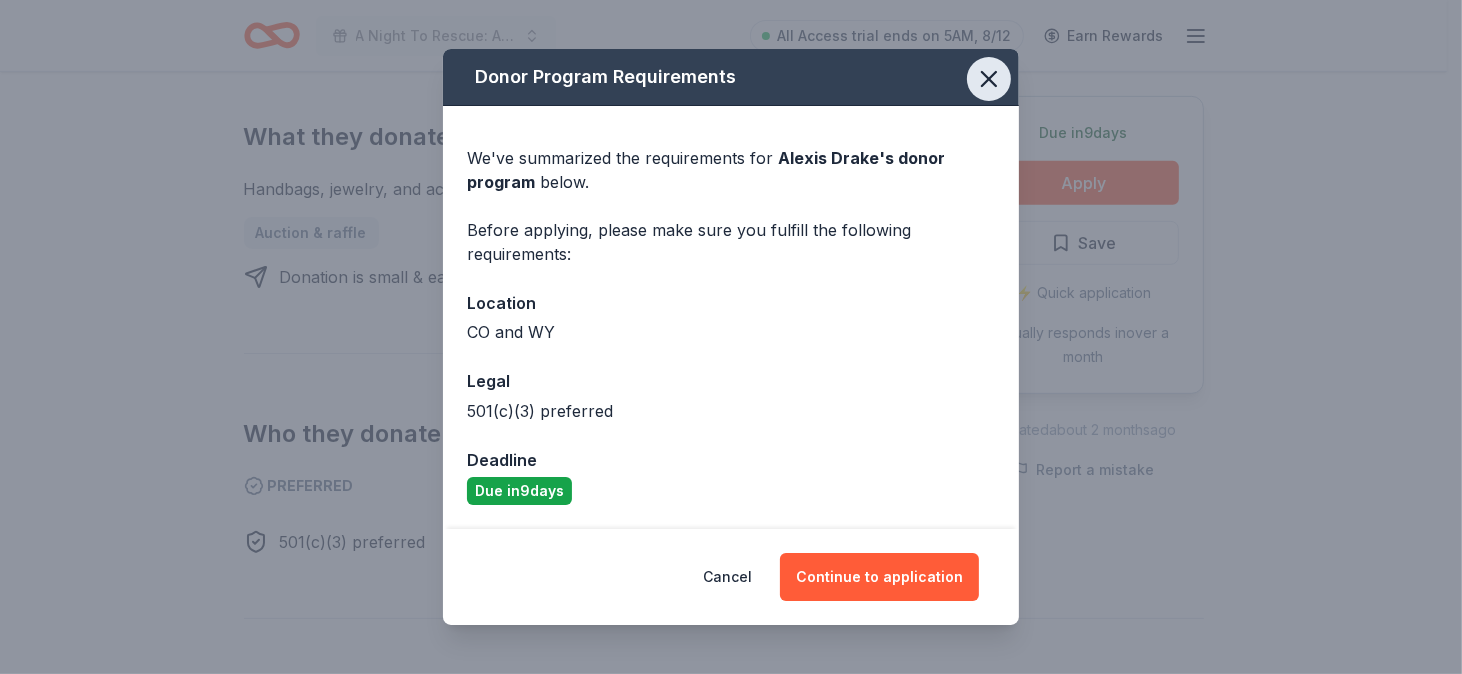 click 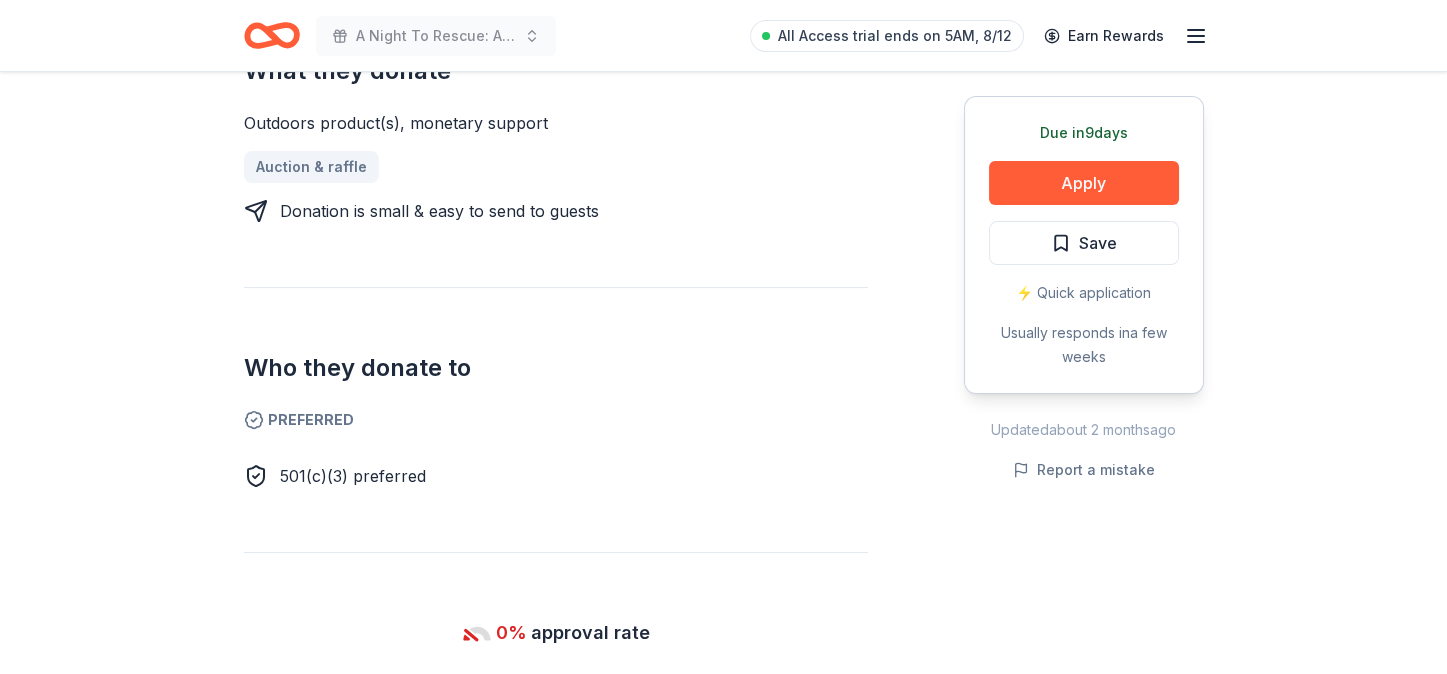 scroll, scrollTop: 900, scrollLeft: 0, axis: vertical 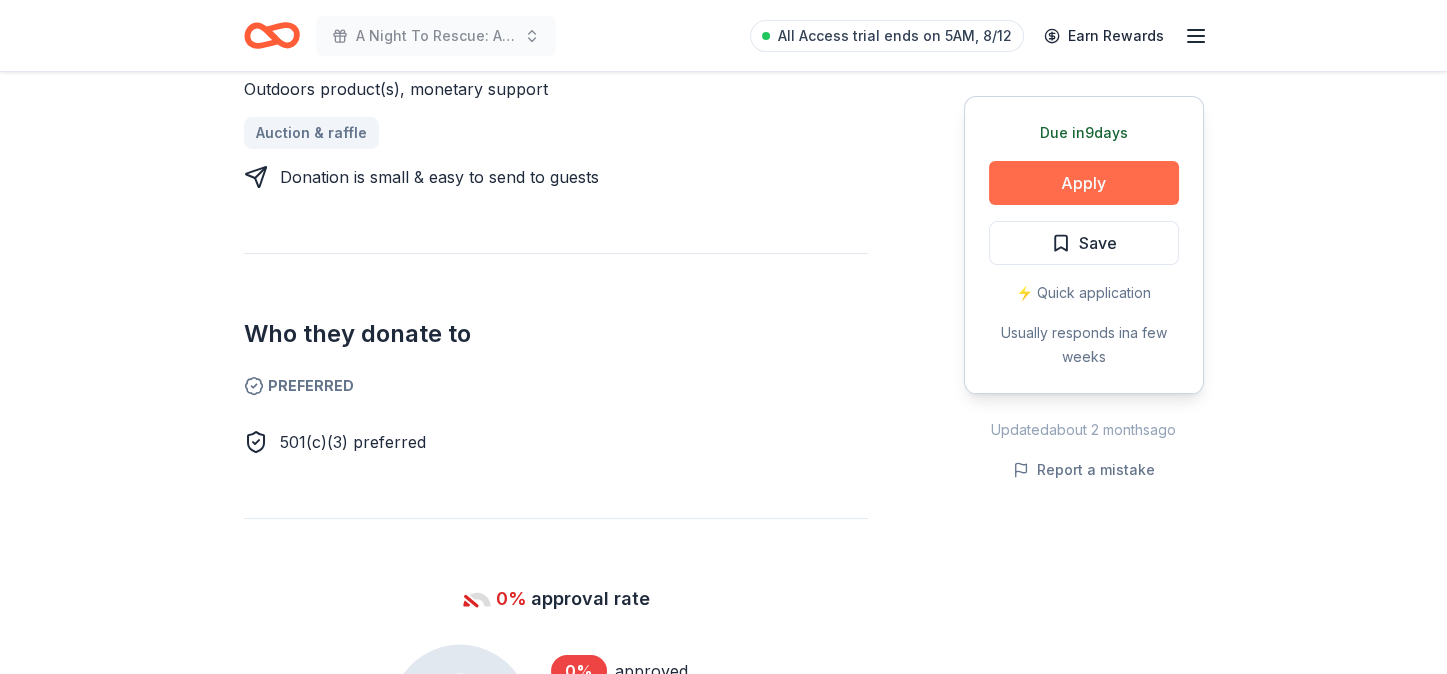click on "Apply" at bounding box center (1084, 183) 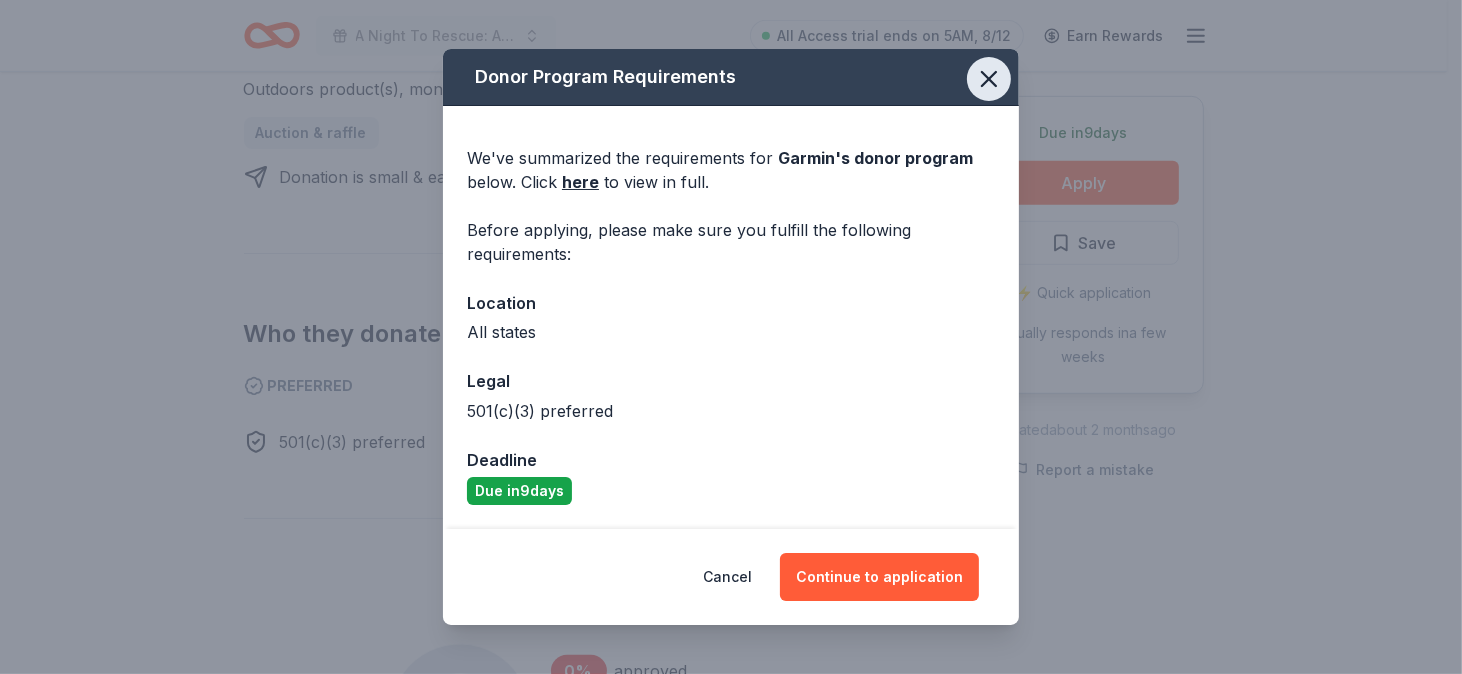 click 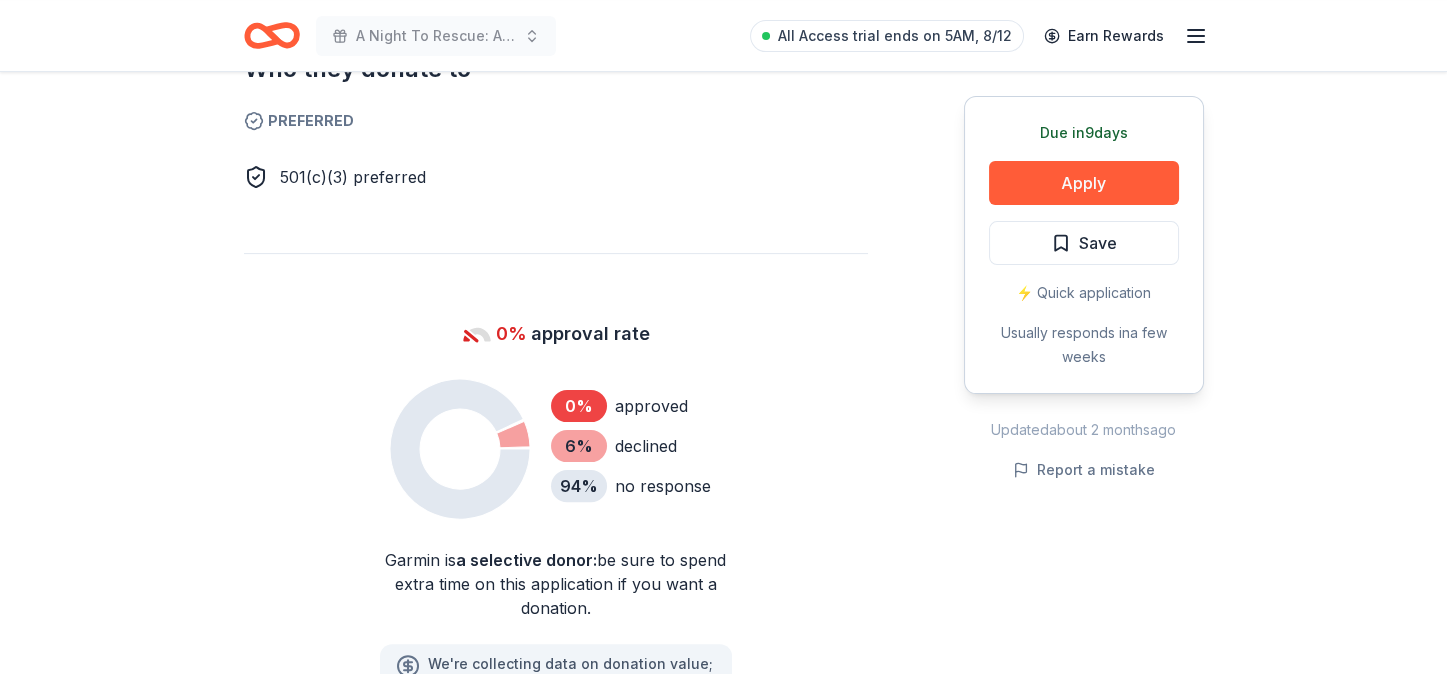 scroll, scrollTop: 1200, scrollLeft: 0, axis: vertical 